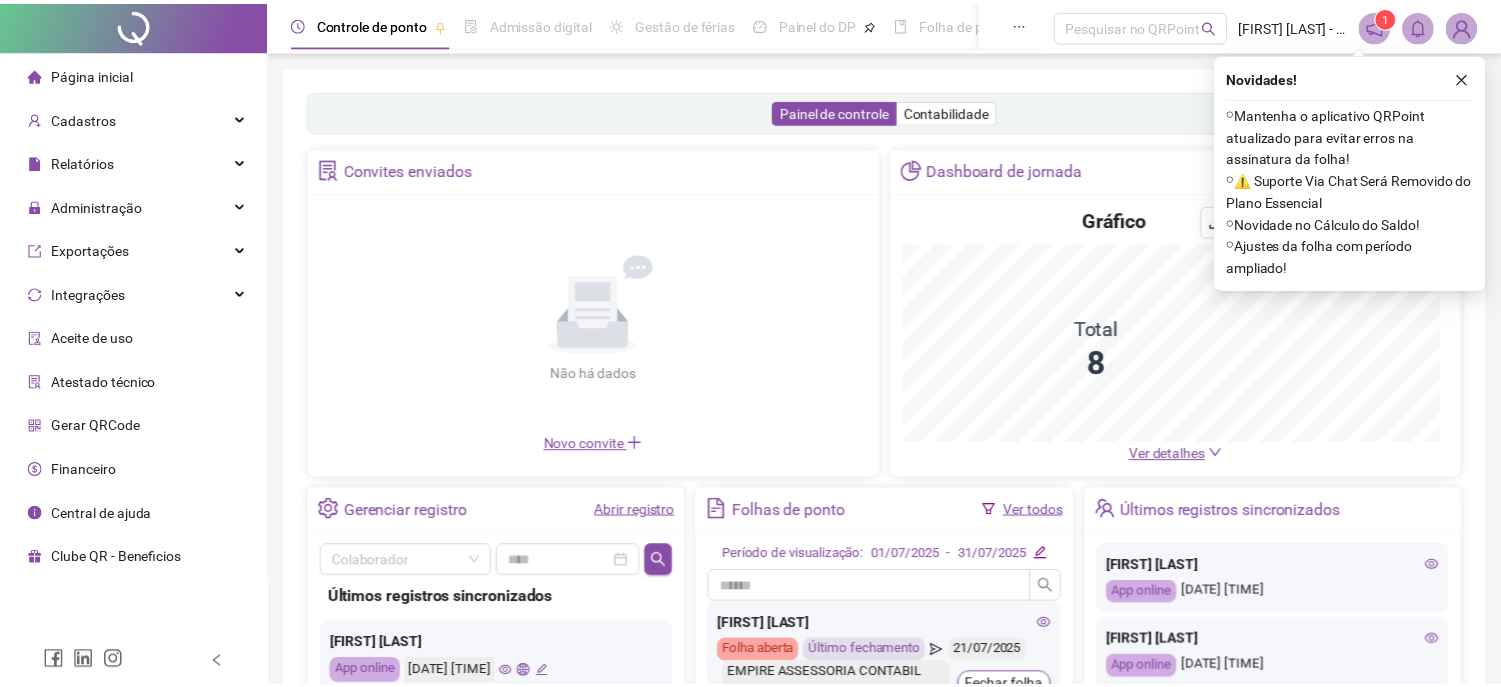 scroll, scrollTop: 0, scrollLeft: 0, axis: both 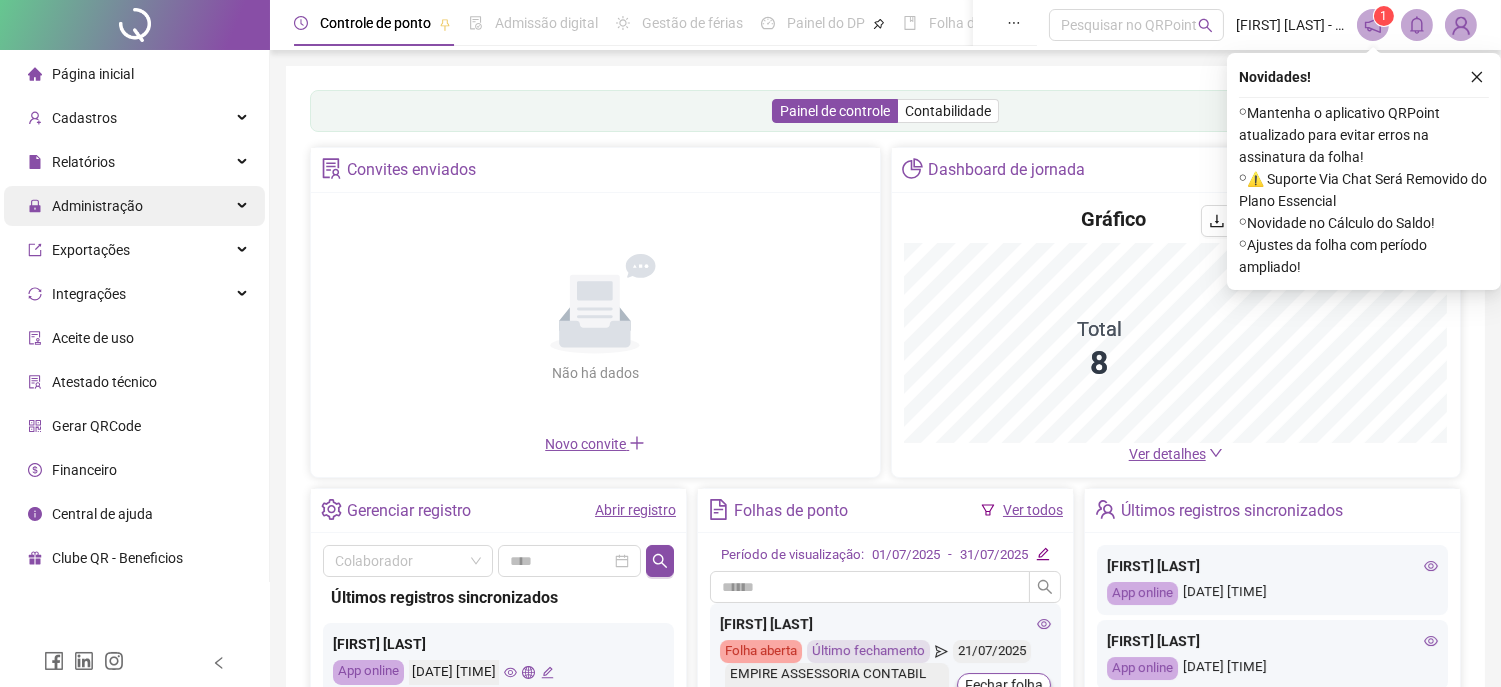 click on "Administração" at bounding box center [134, 206] 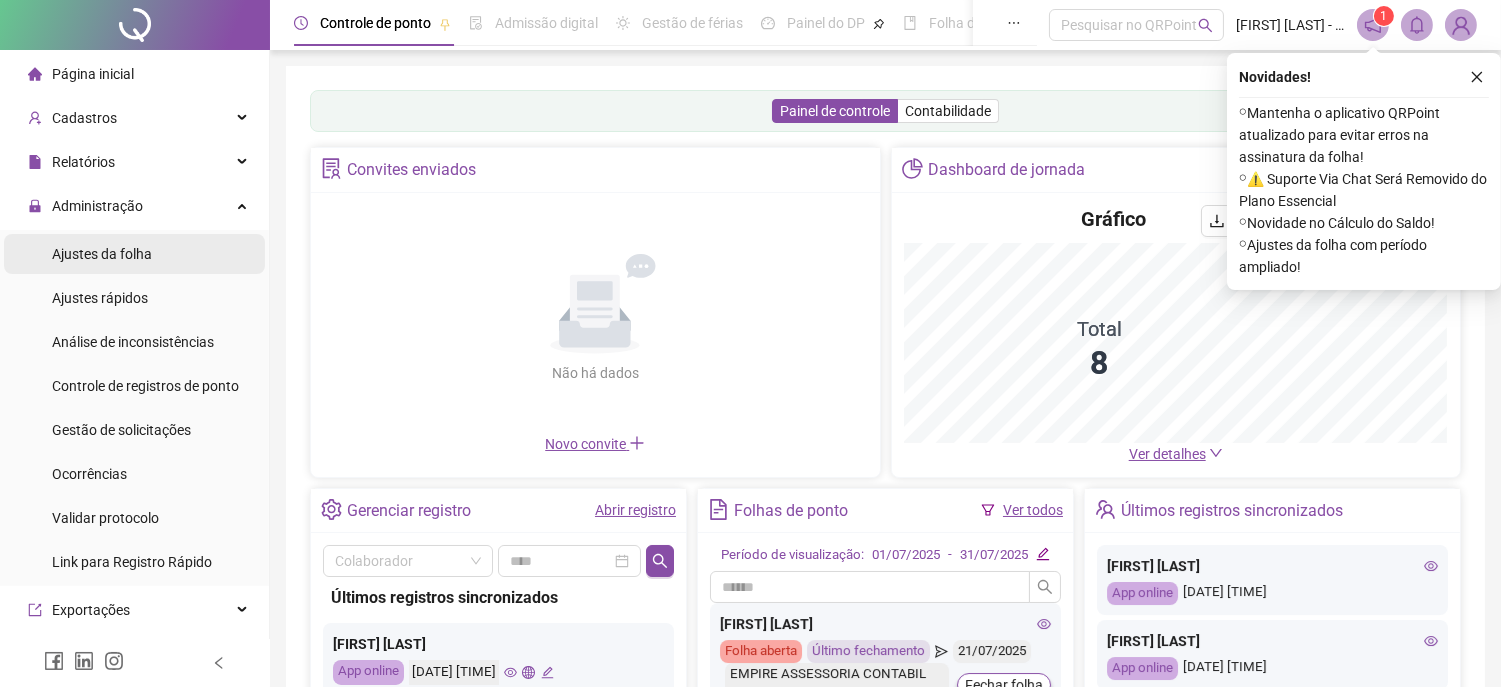 click on "Ajustes da folha" at bounding box center [102, 254] 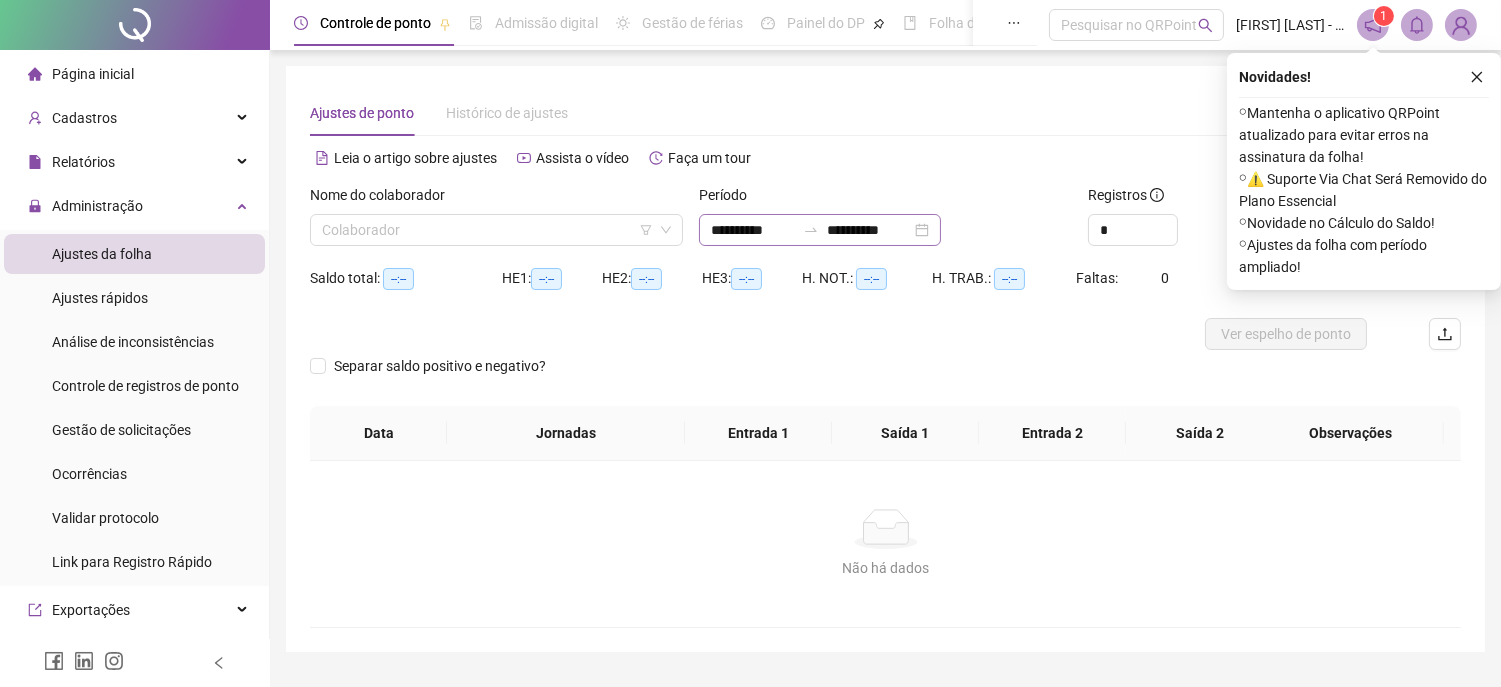 click on "**********" at bounding box center [820, 230] 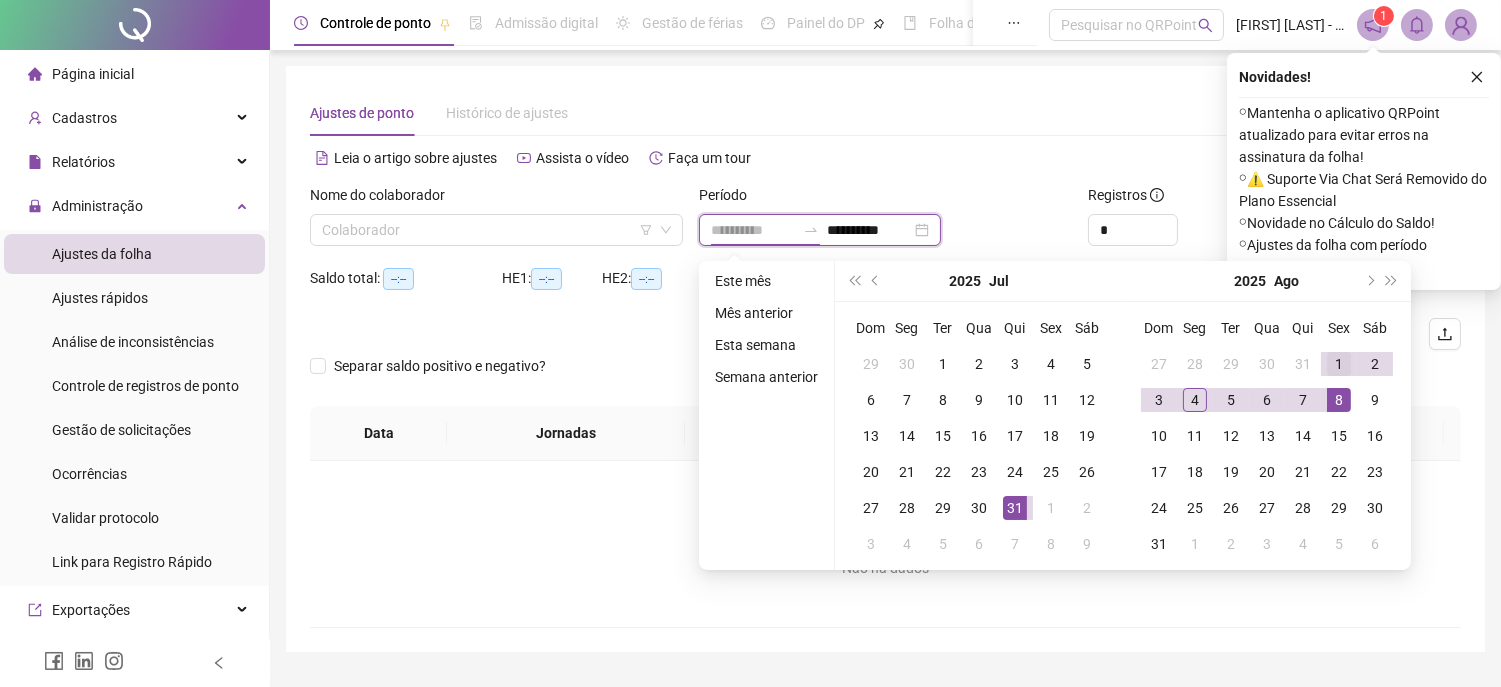 type on "**********" 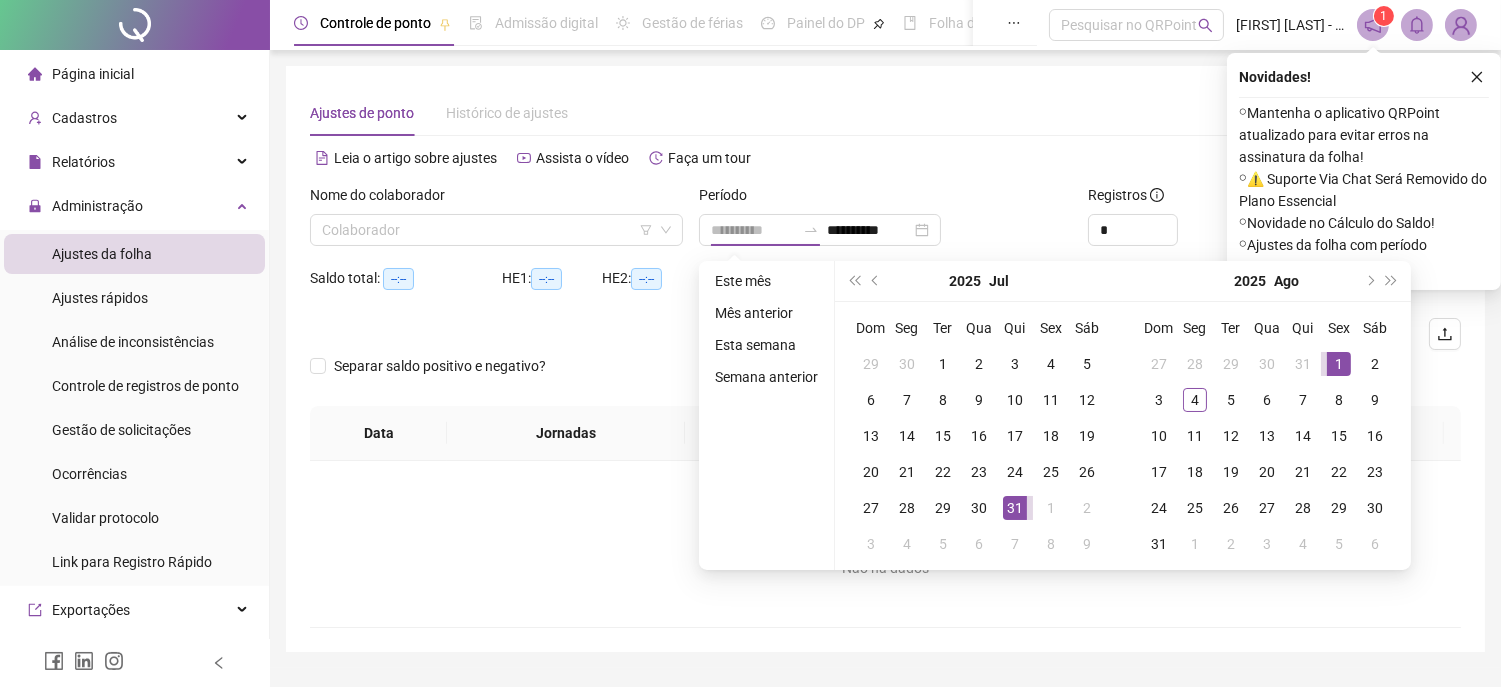 click on "1" at bounding box center [1339, 364] 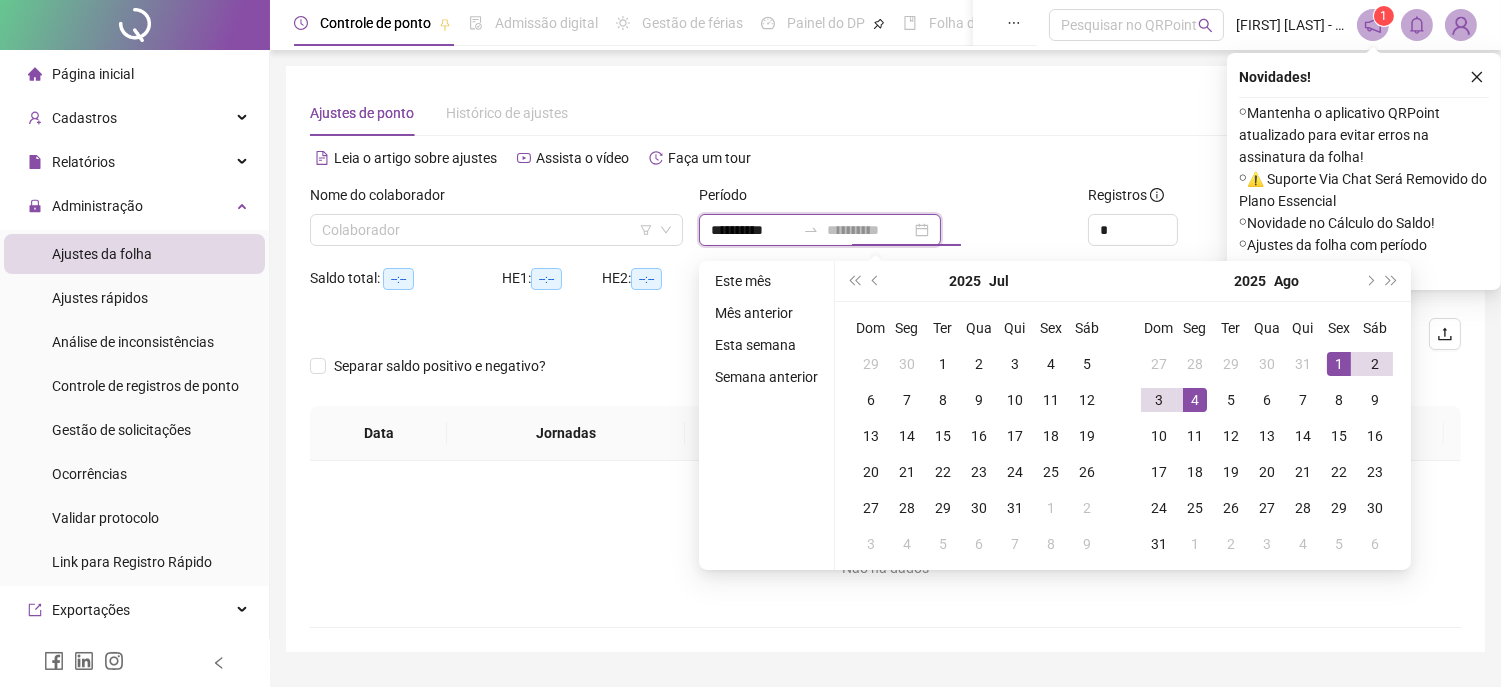 type on "**********" 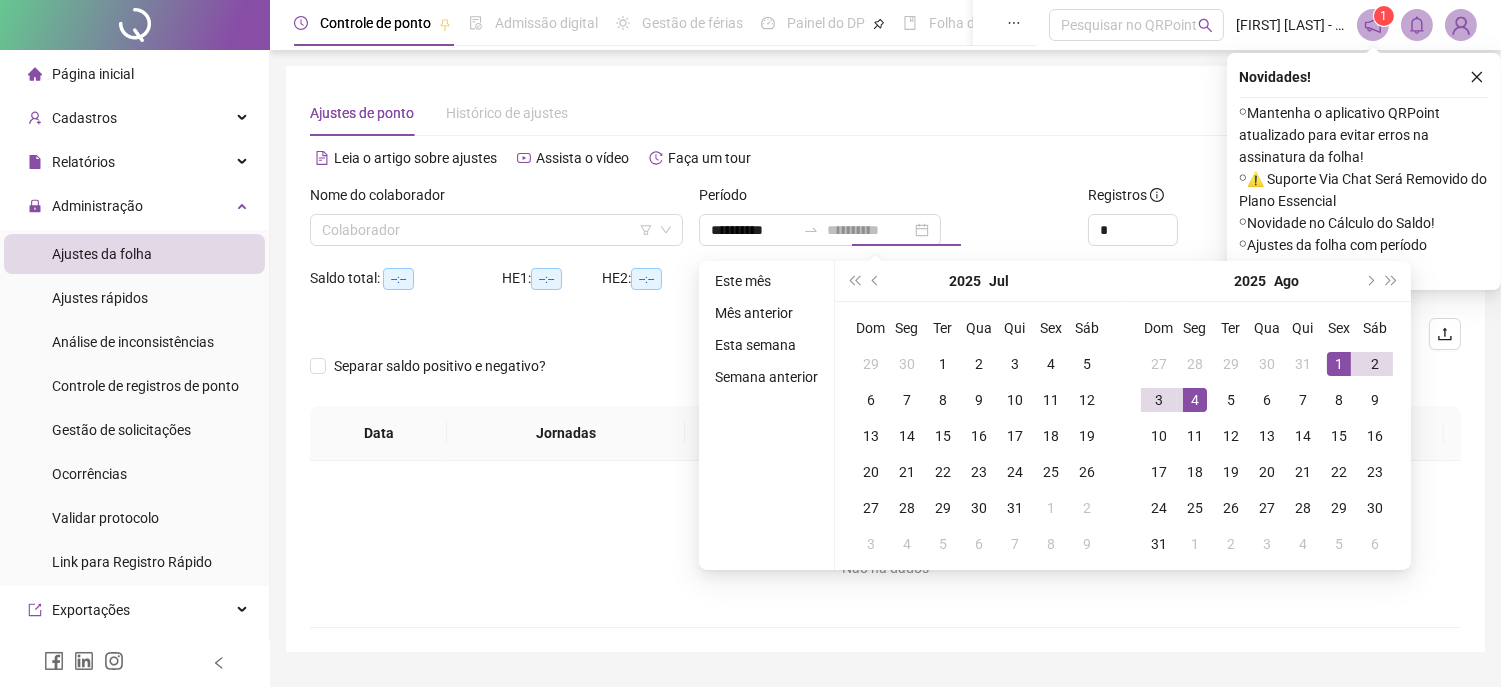 click on "4" at bounding box center (1195, 400) 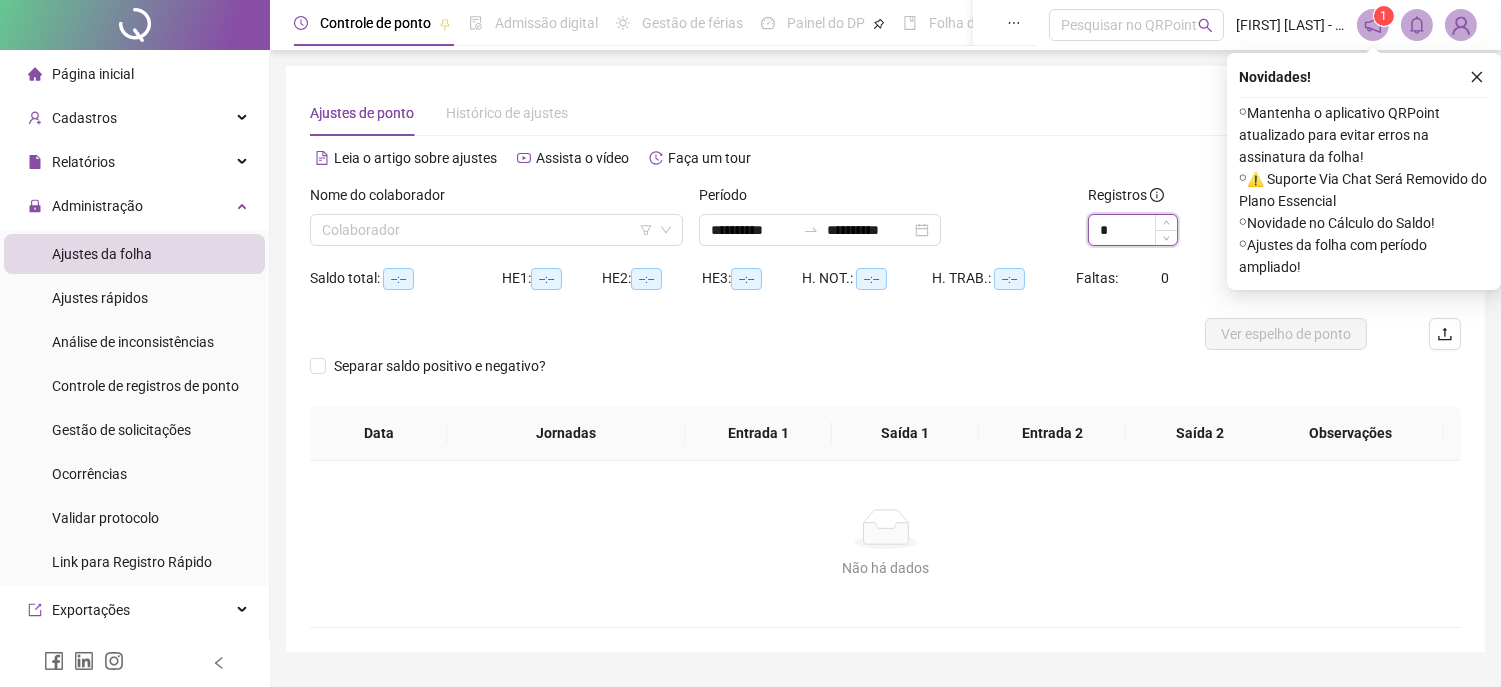 click on "*" at bounding box center (1133, 230) 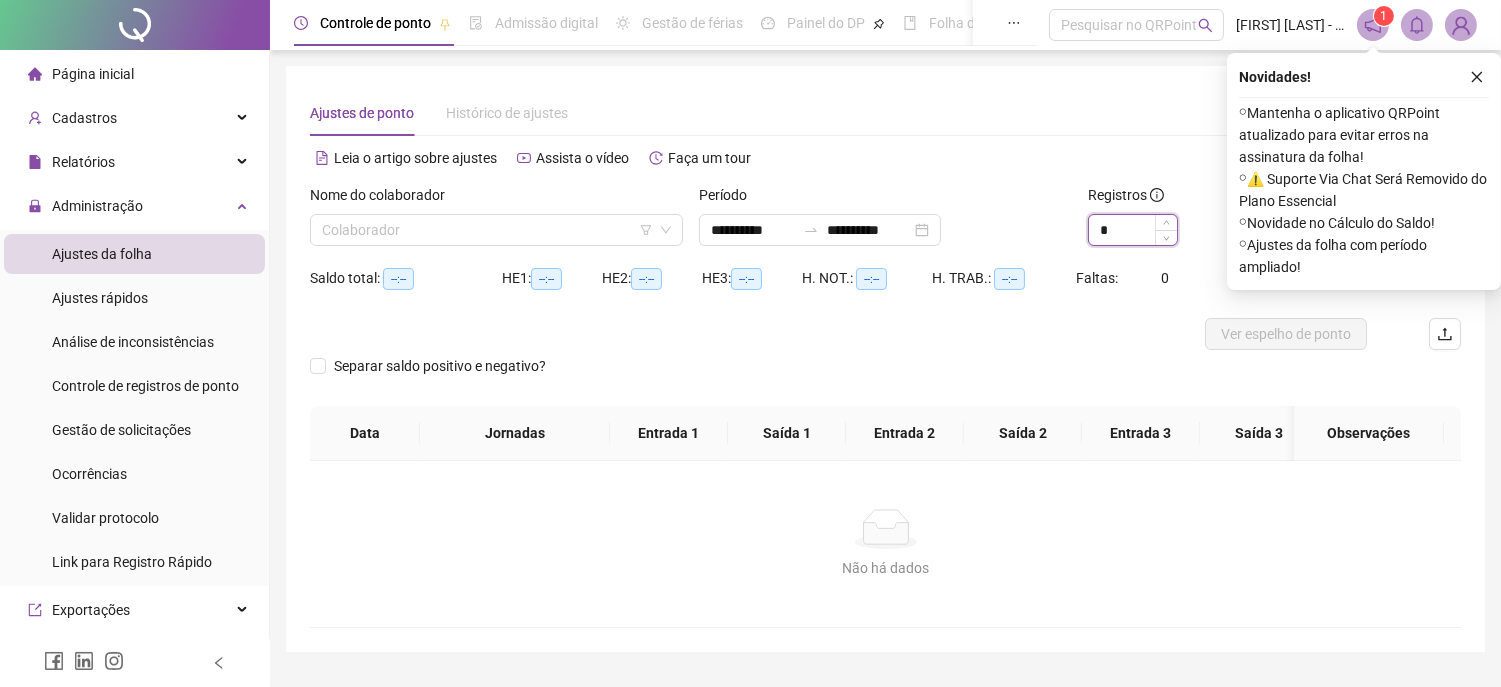 type on "*" 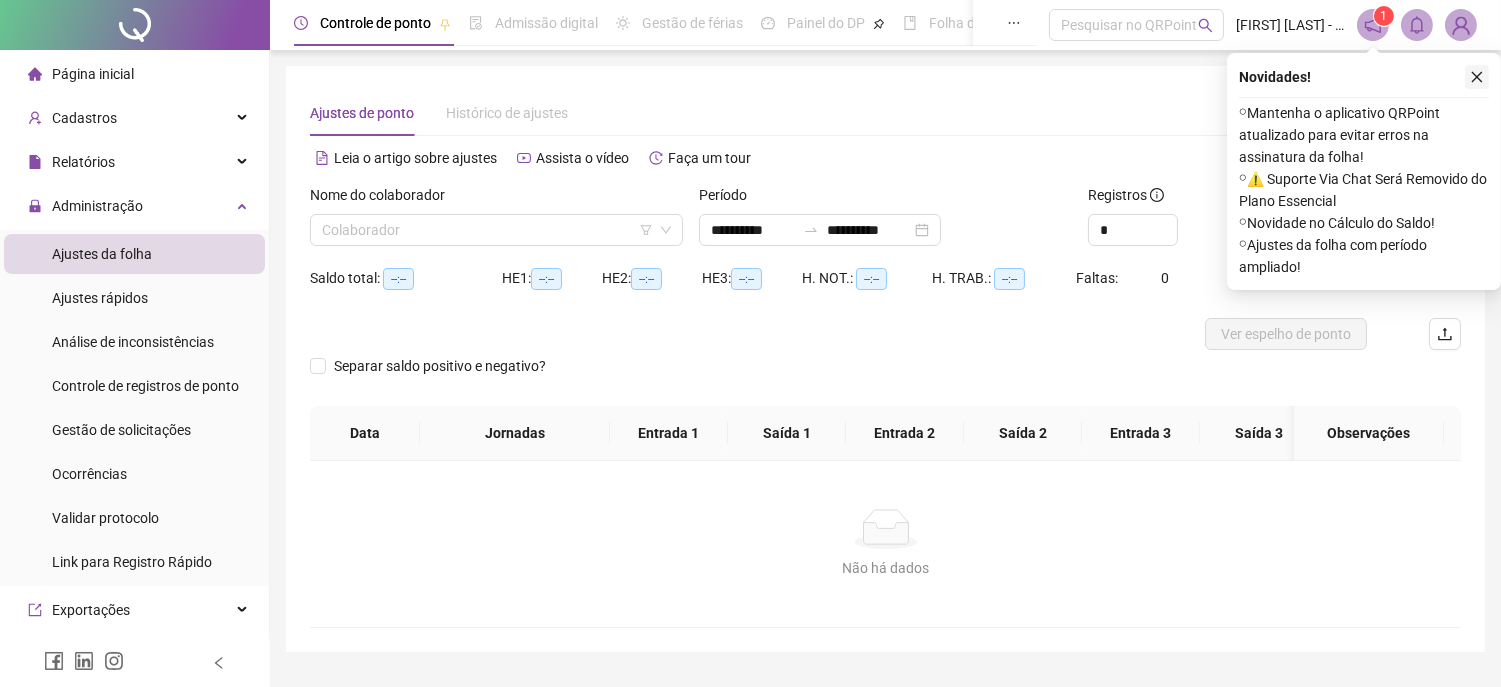 click 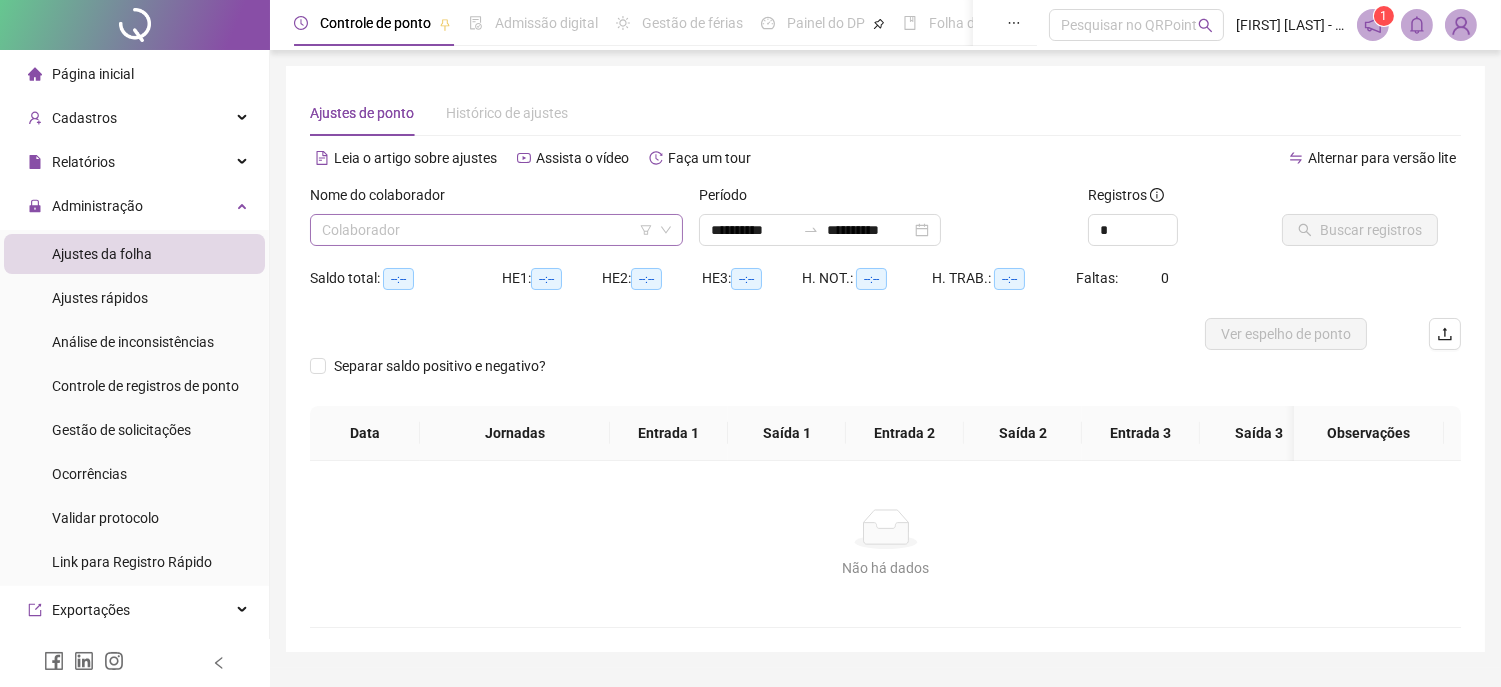 click at bounding box center (487, 230) 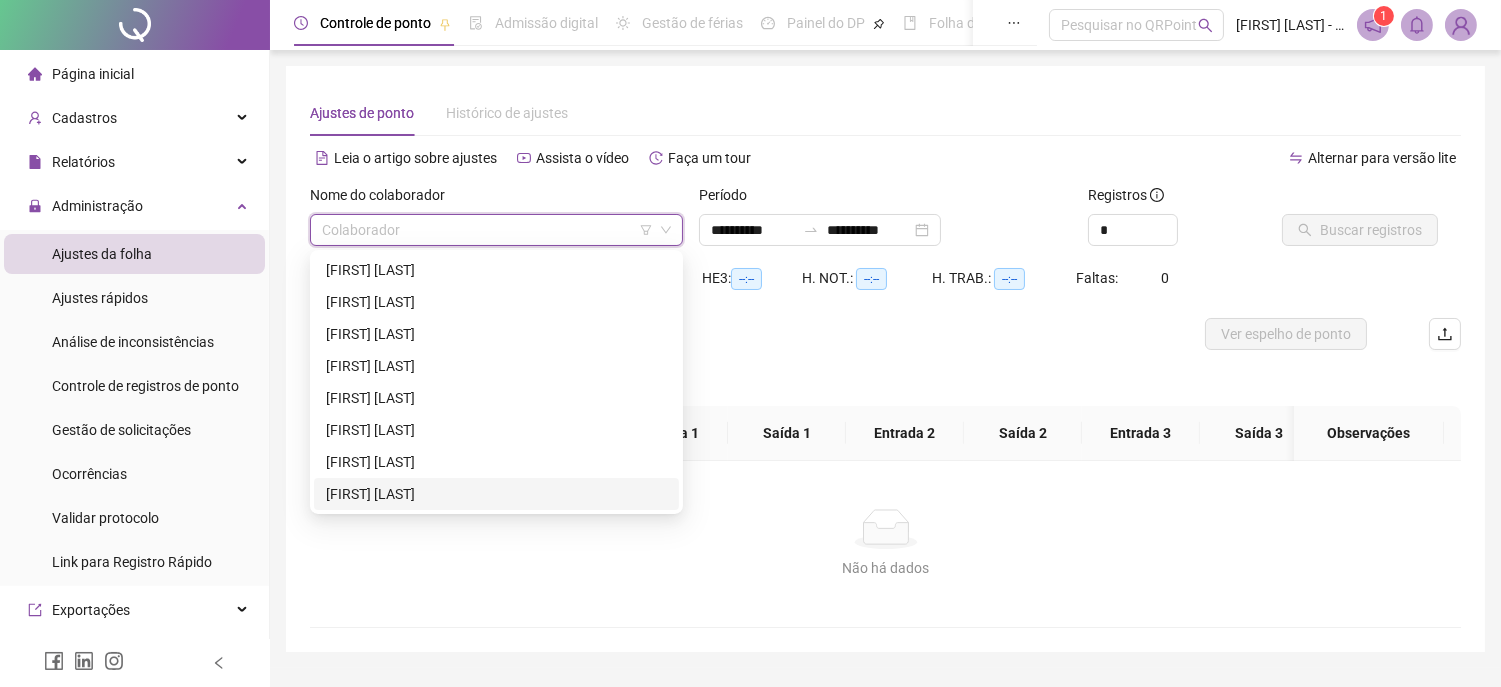 click on "[FIRST] [LAST]" at bounding box center (496, 494) 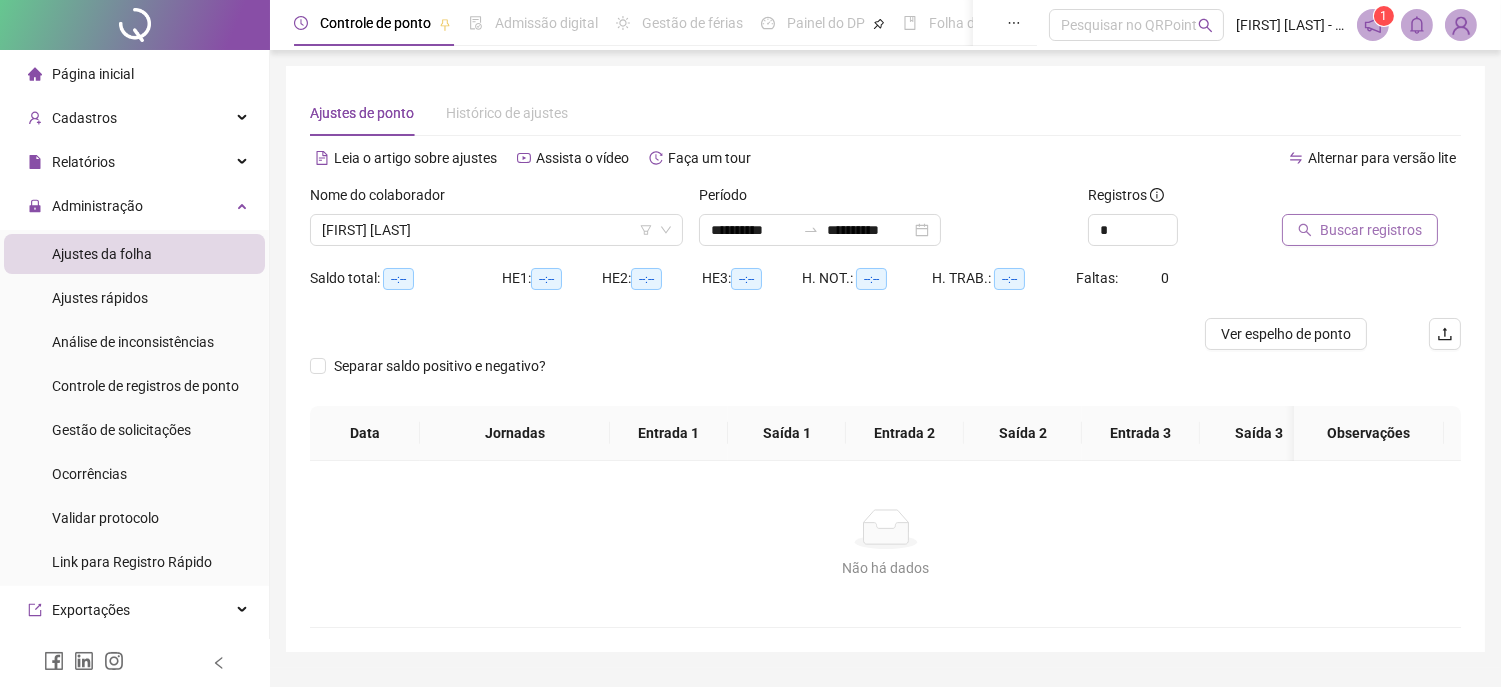 click on "Buscar registros" at bounding box center (1371, 230) 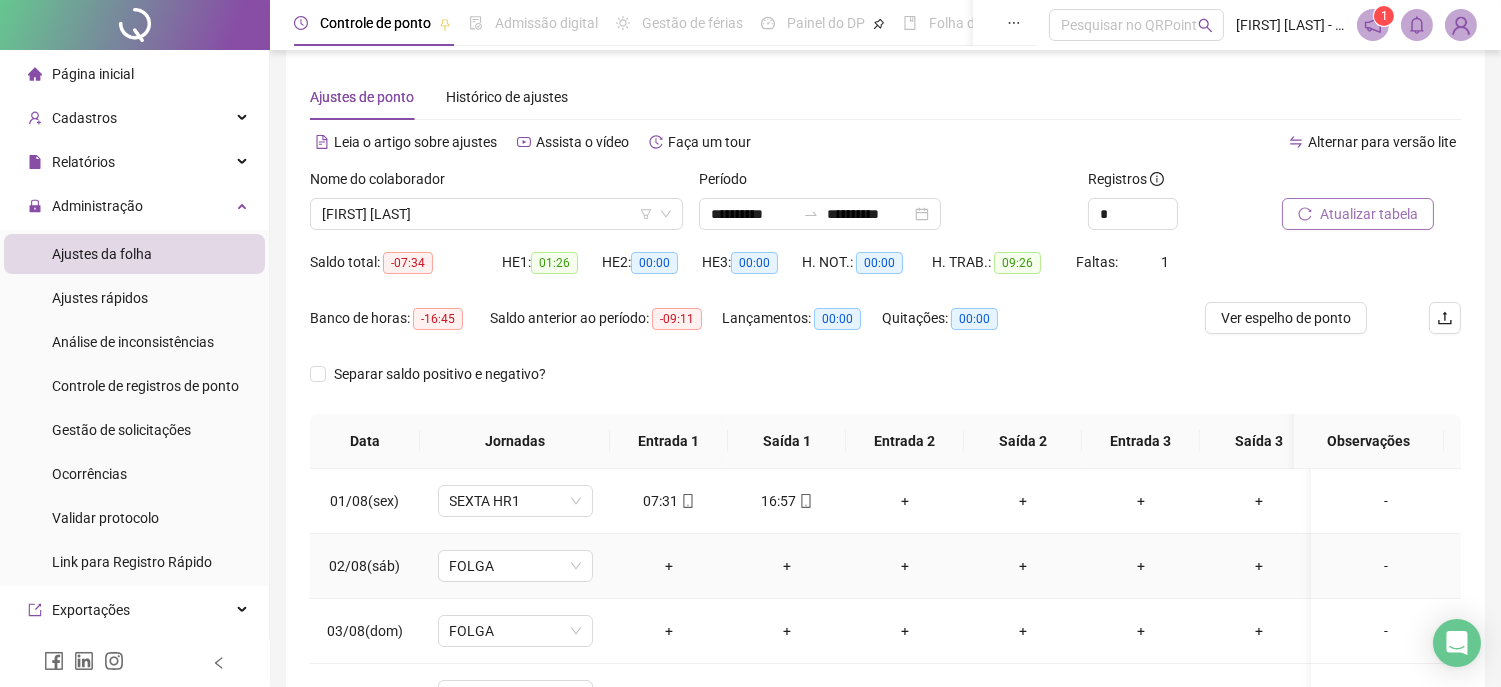 scroll, scrollTop: 0, scrollLeft: 0, axis: both 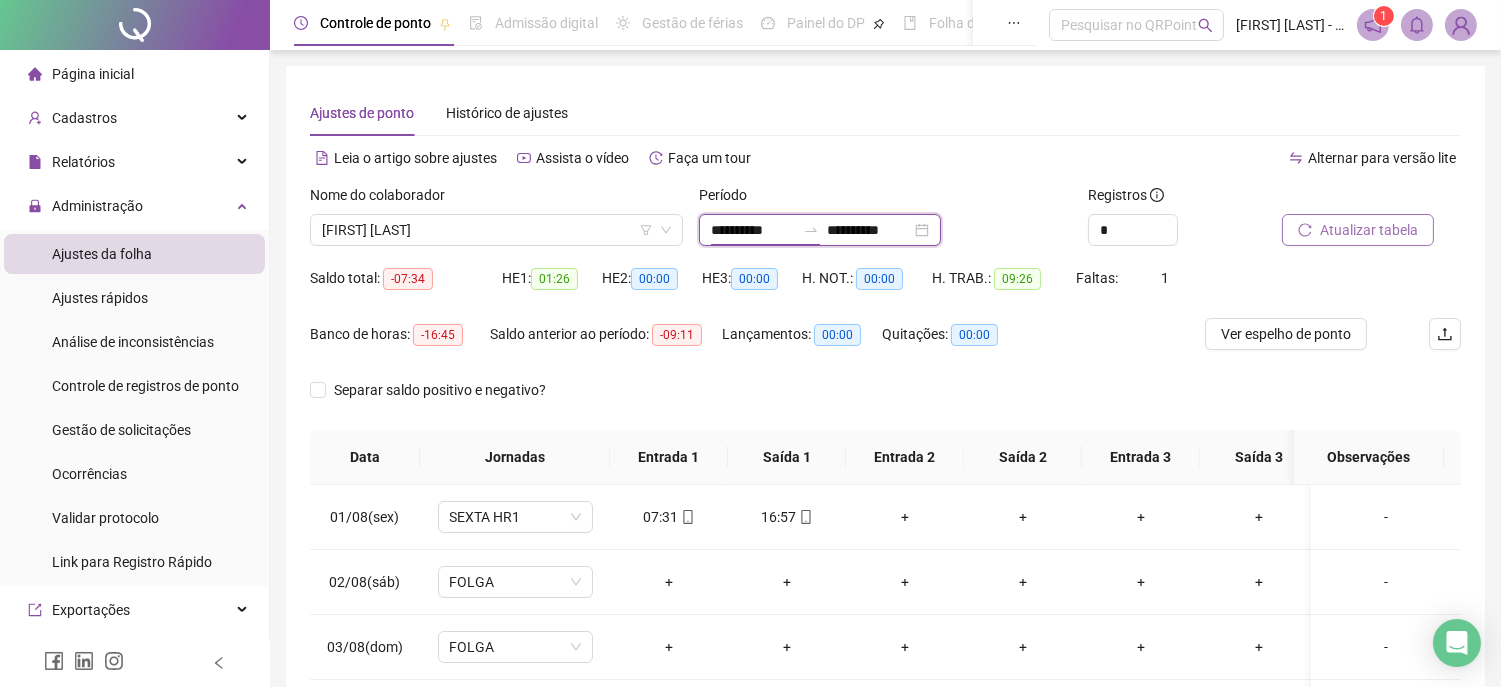 click on "**********" at bounding box center (753, 230) 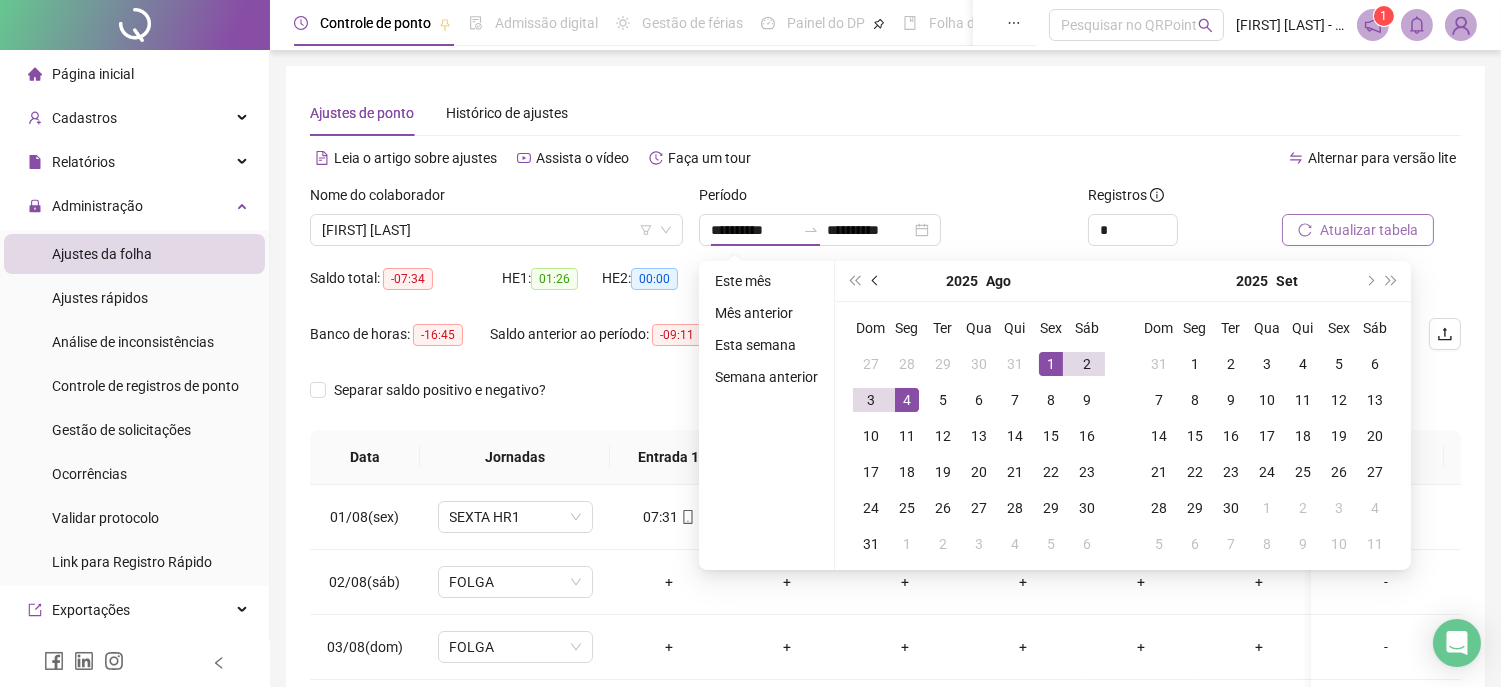 click at bounding box center (876, 281) 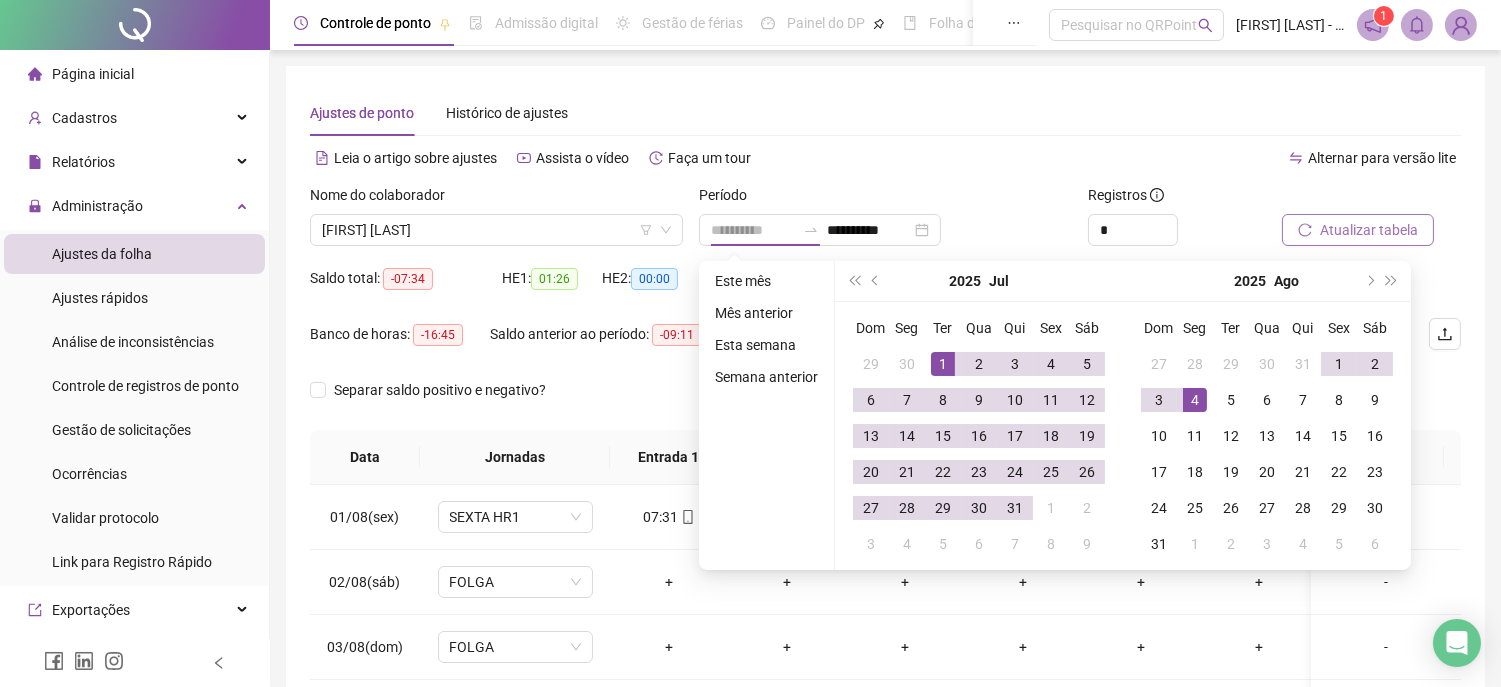type on "**********" 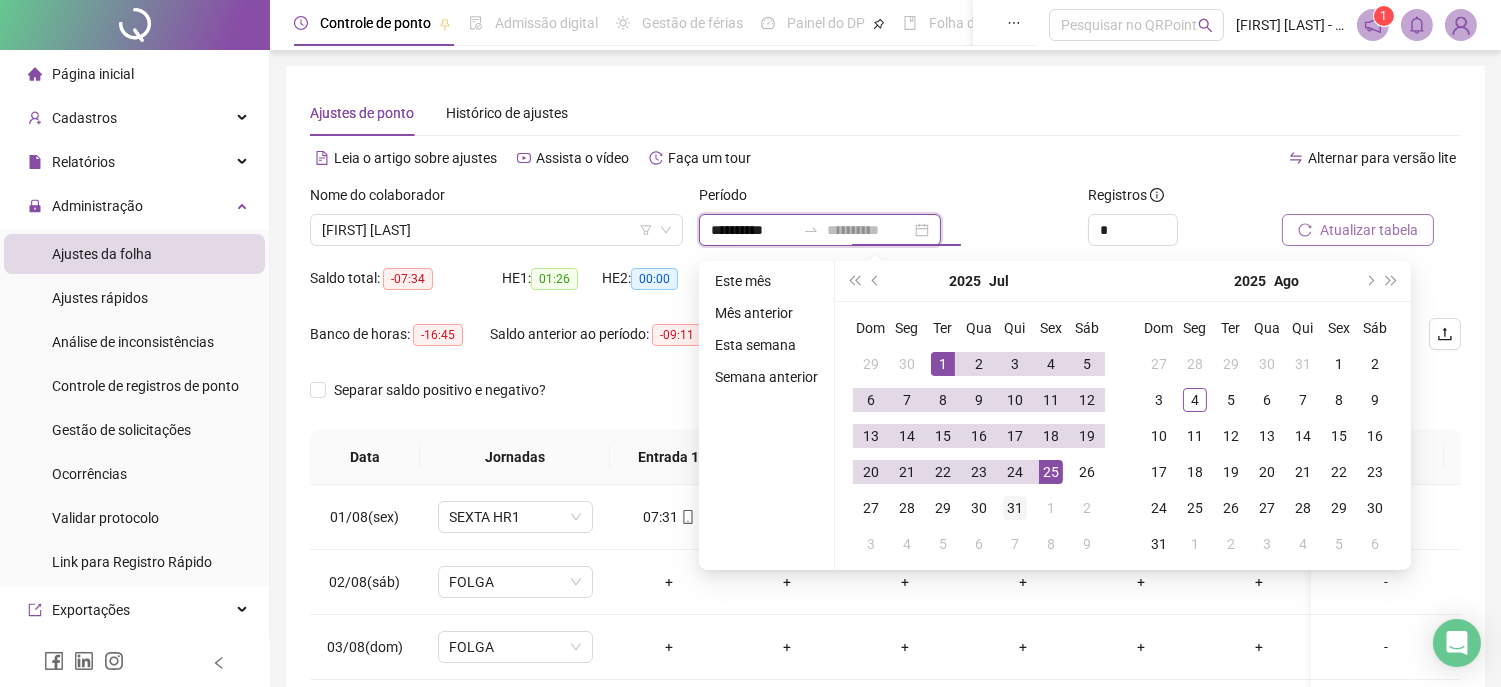 type on "**********" 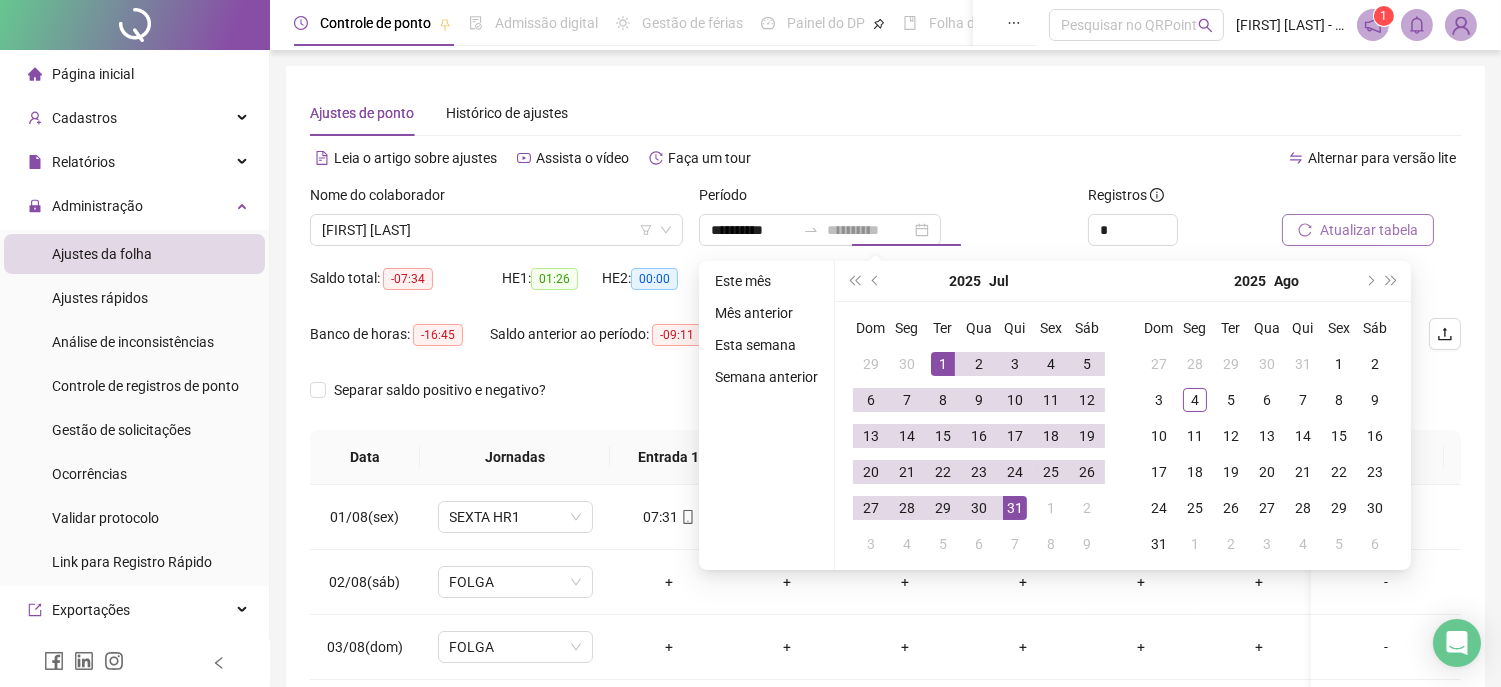 click on "31" at bounding box center [1015, 508] 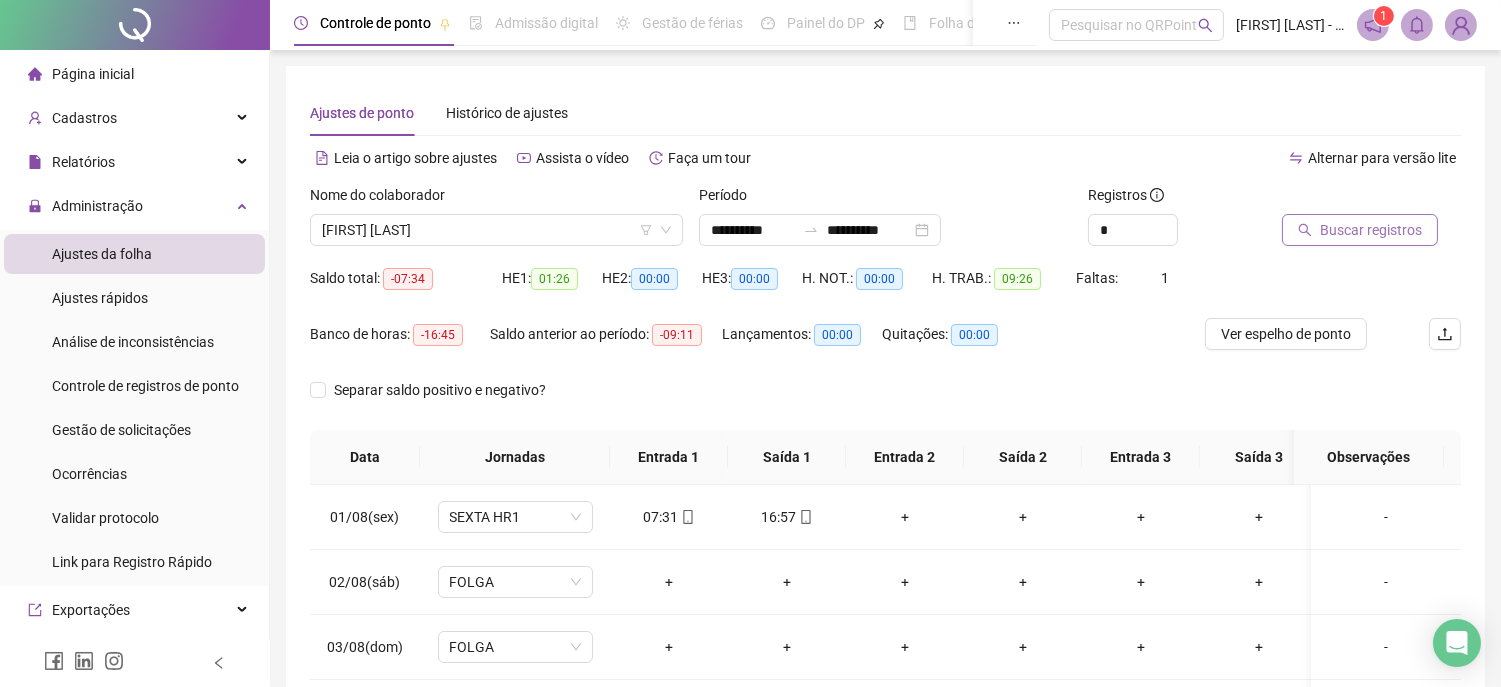 click on "Buscar registros" at bounding box center [1360, 230] 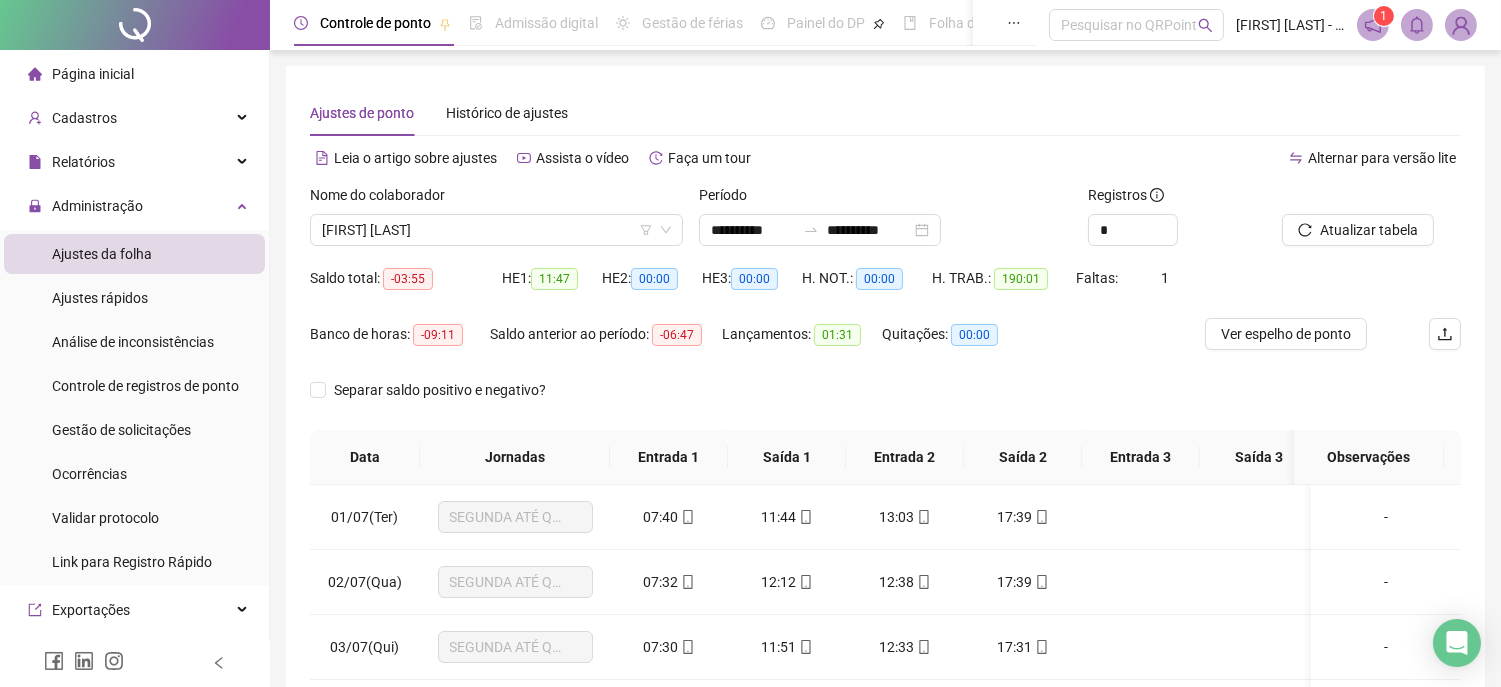 scroll, scrollTop: 334, scrollLeft: 0, axis: vertical 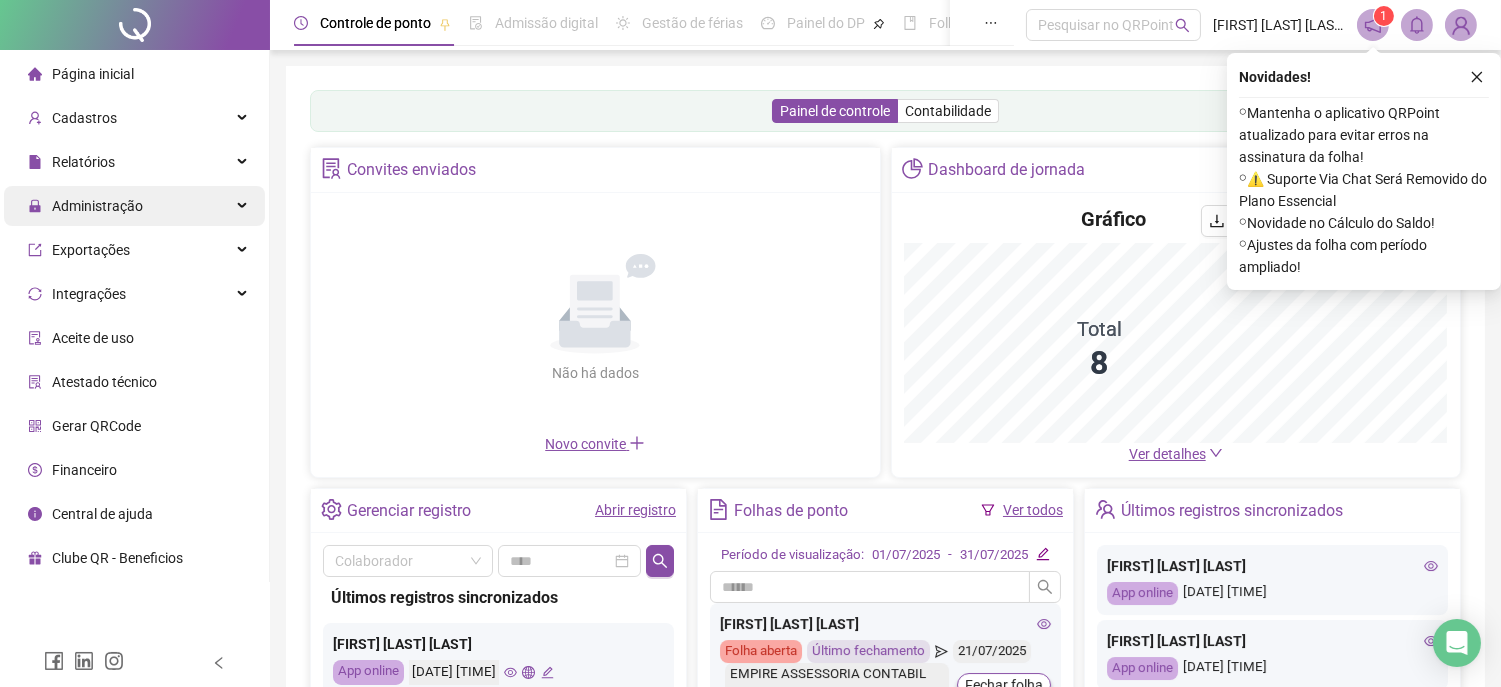 click on "Administração" at bounding box center [97, 206] 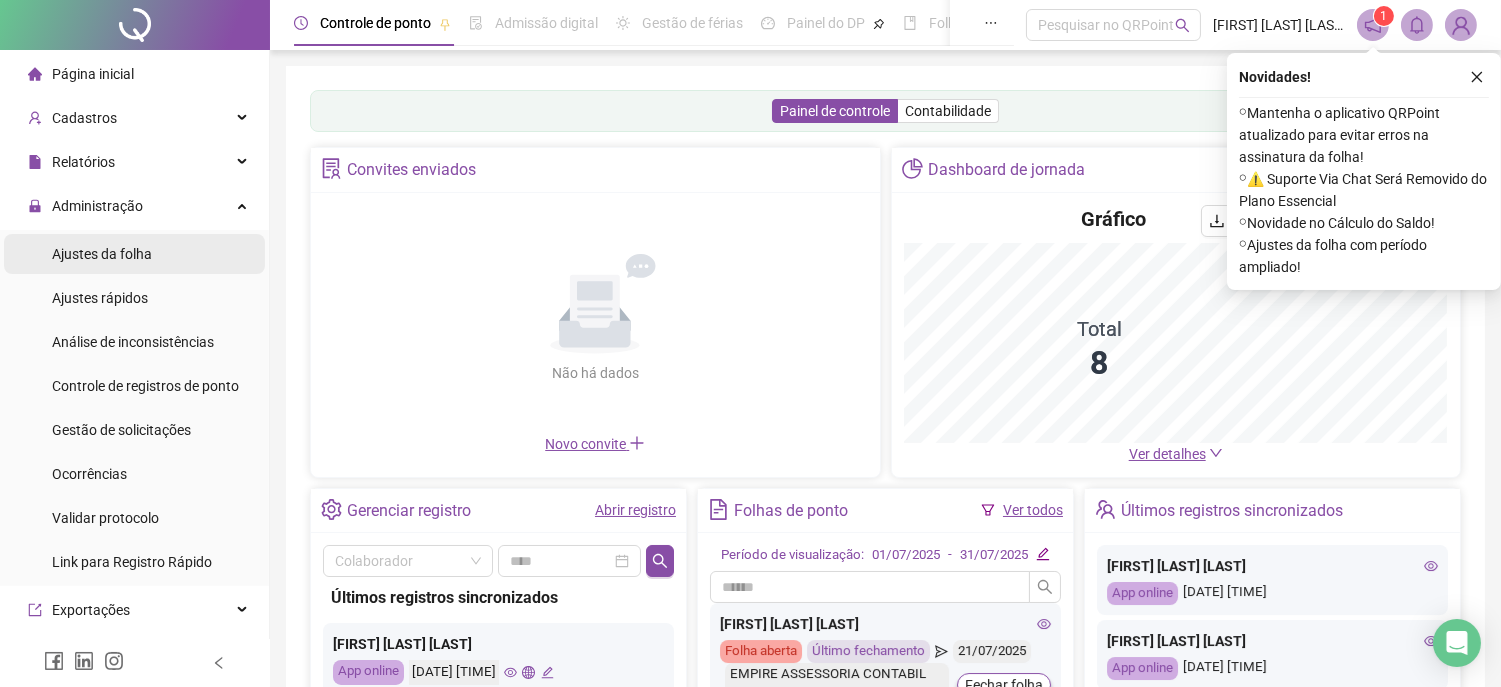 click on "Ajustes da folha" at bounding box center (102, 254) 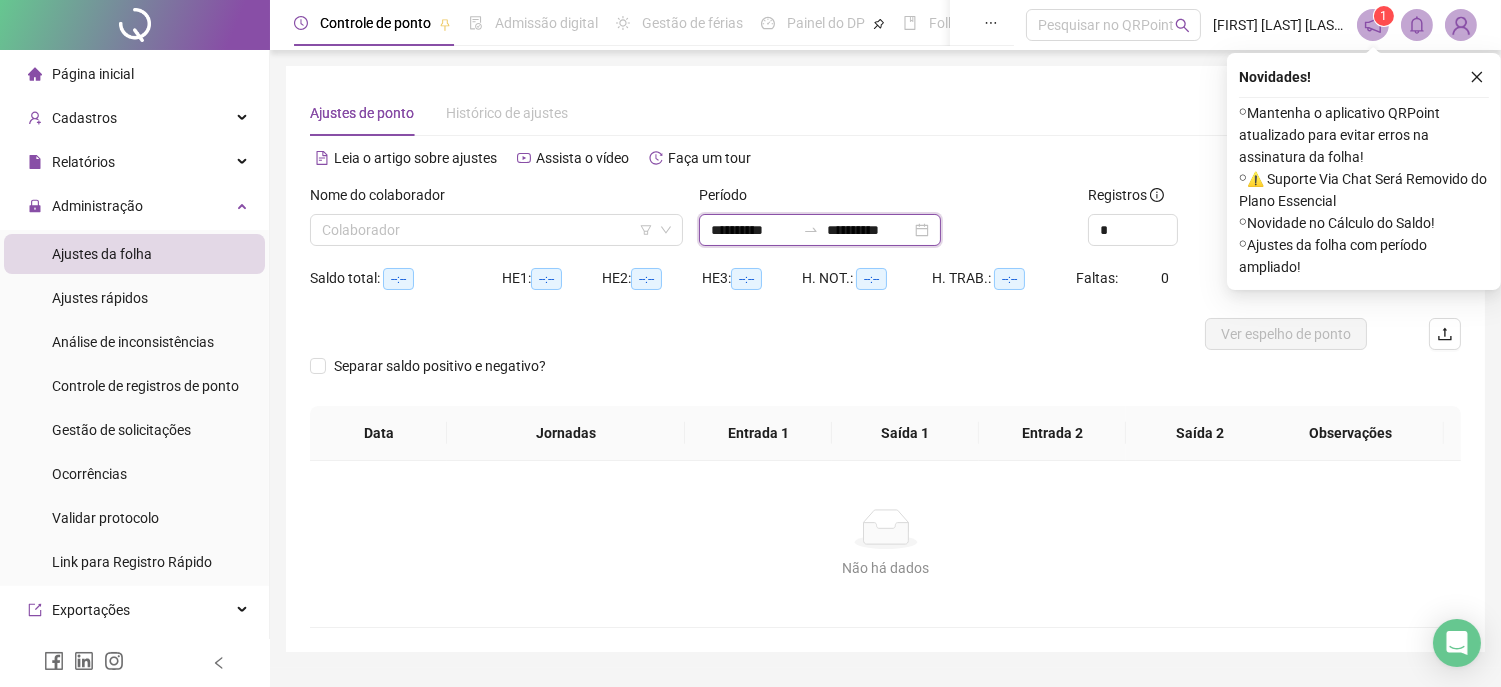 click on "**********" at bounding box center [753, 230] 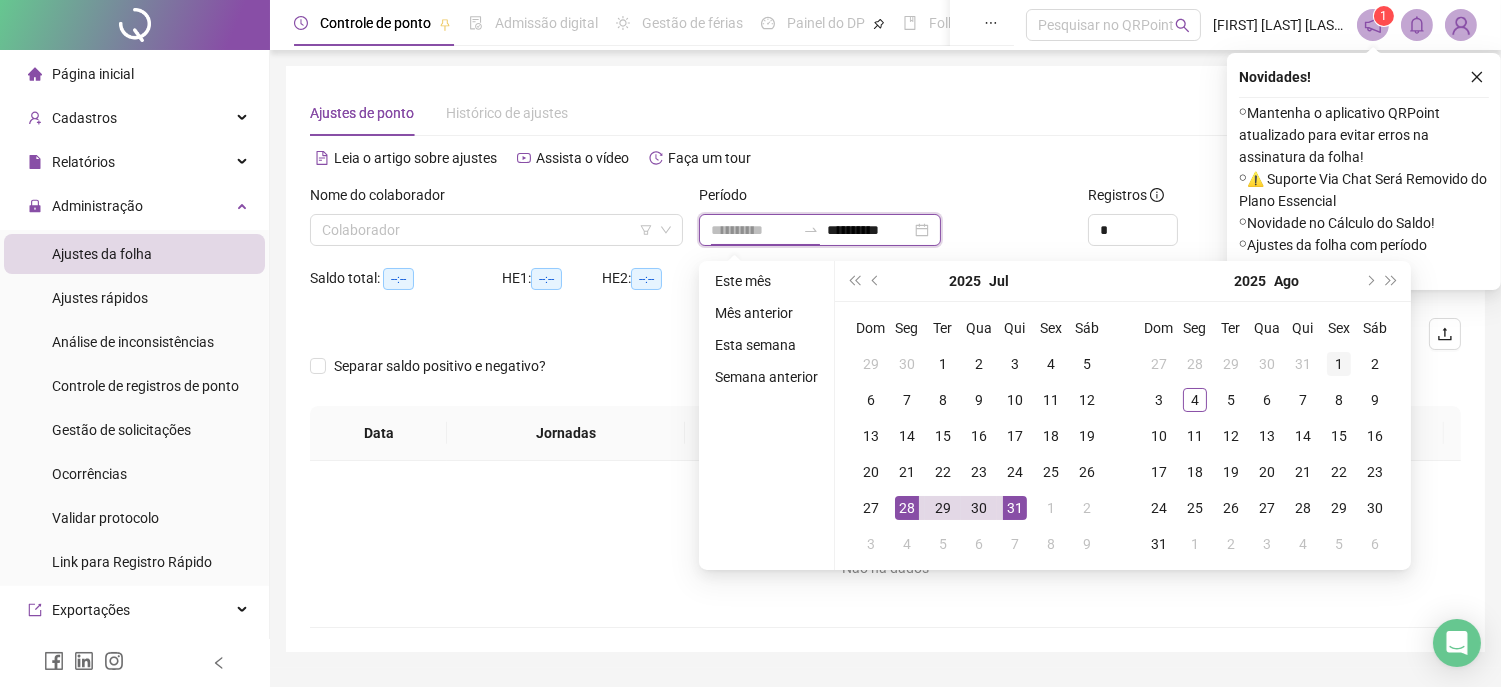 type on "**********" 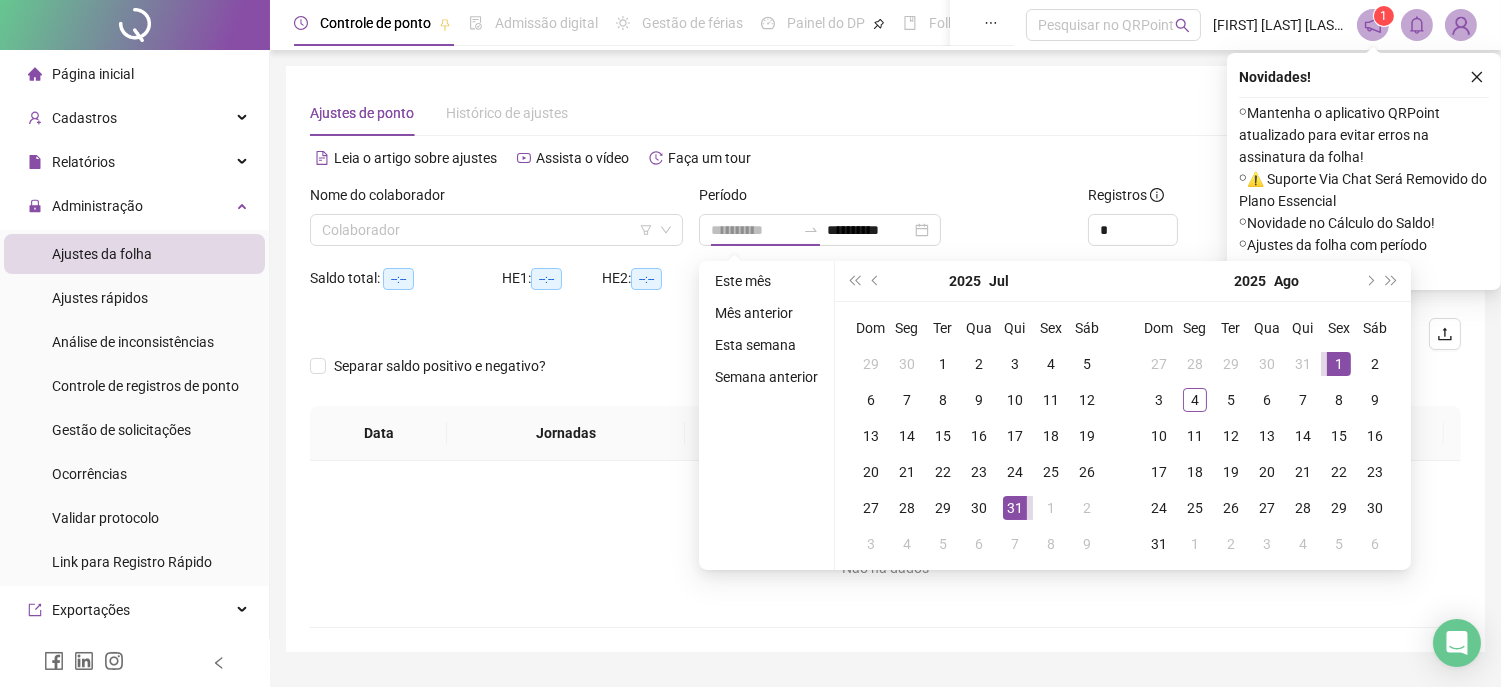 click on "1" at bounding box center [1339, 364] 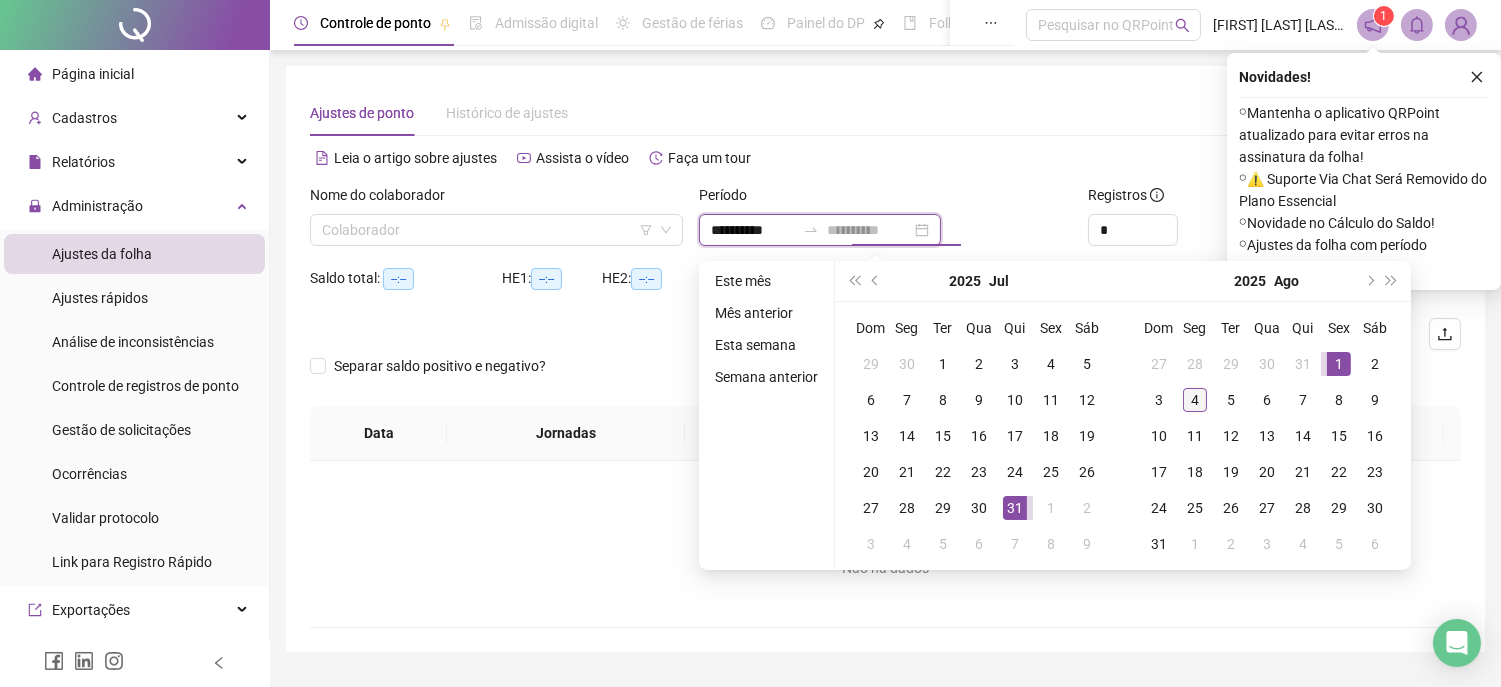 type on "**********" 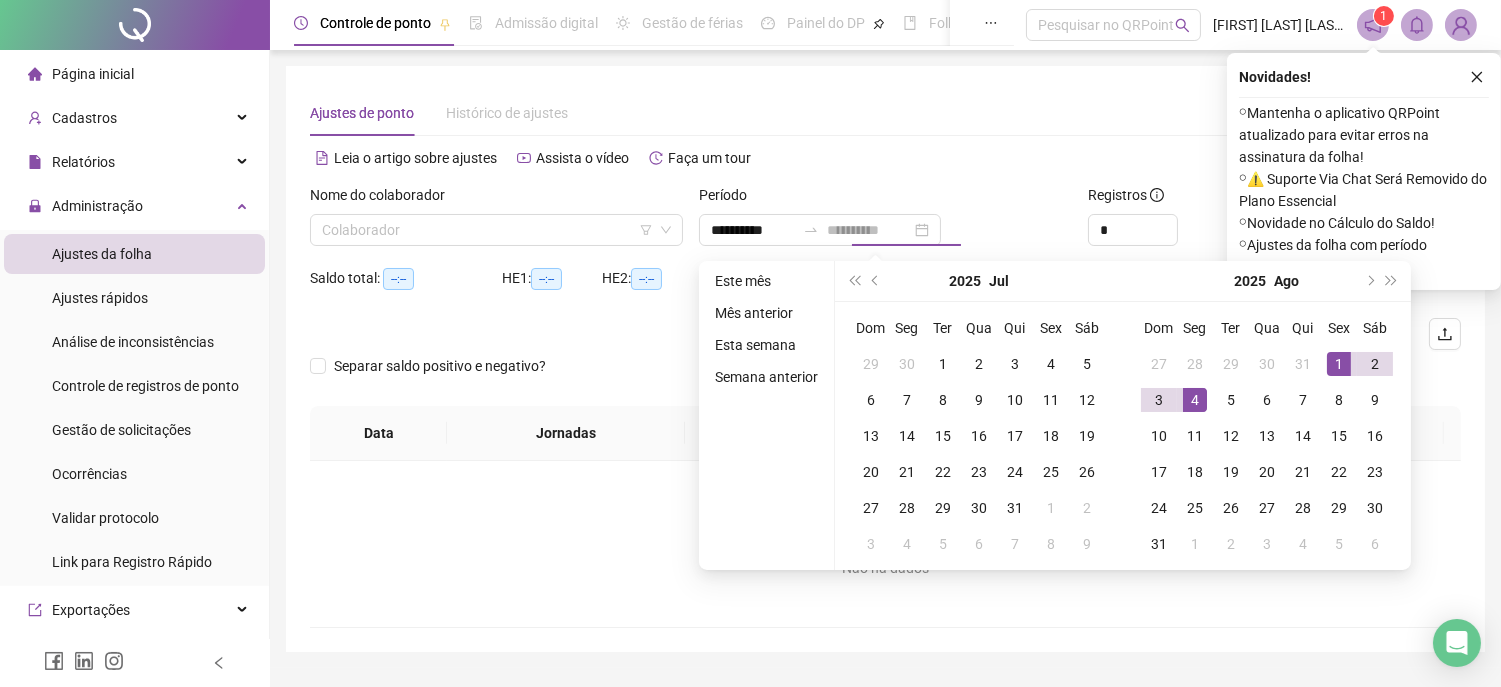 click on "4" at bounding box center [1195, 400] 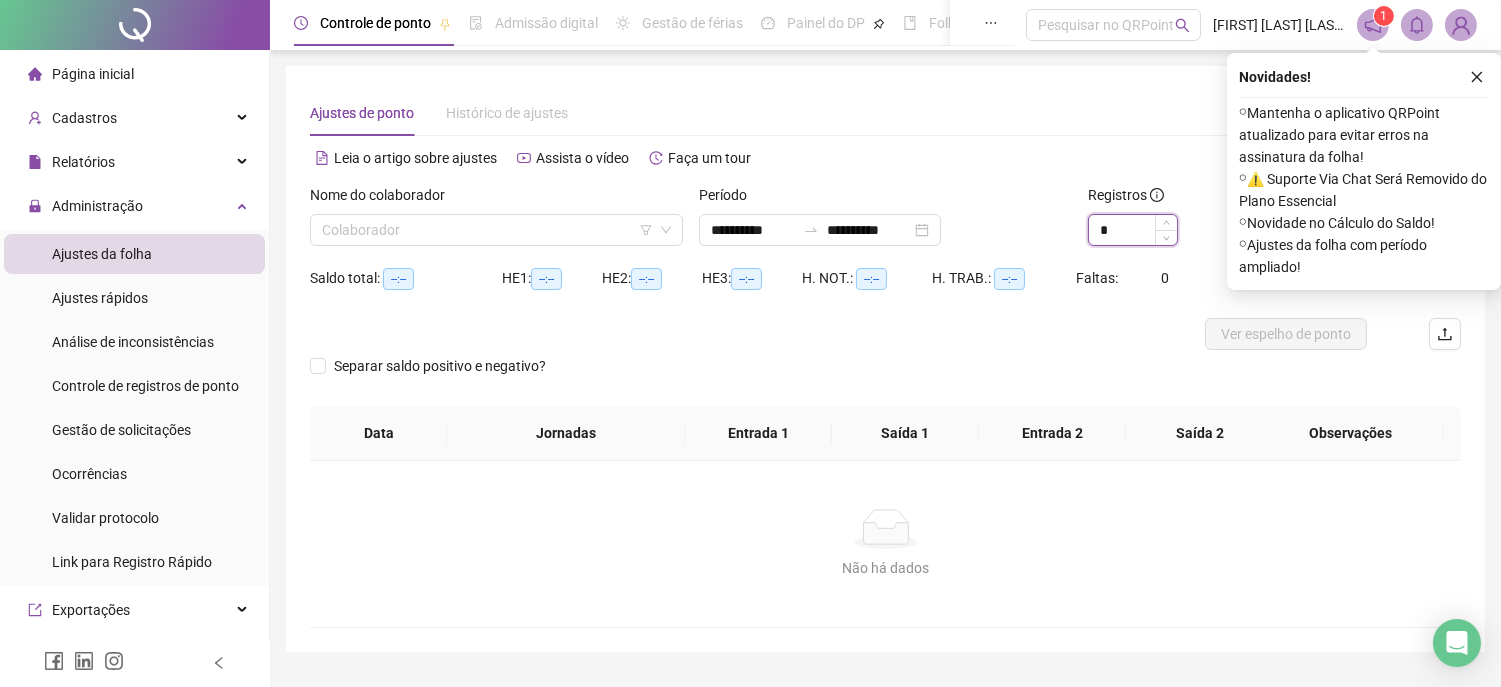 click on "*" at bounding box center (1133, 230) 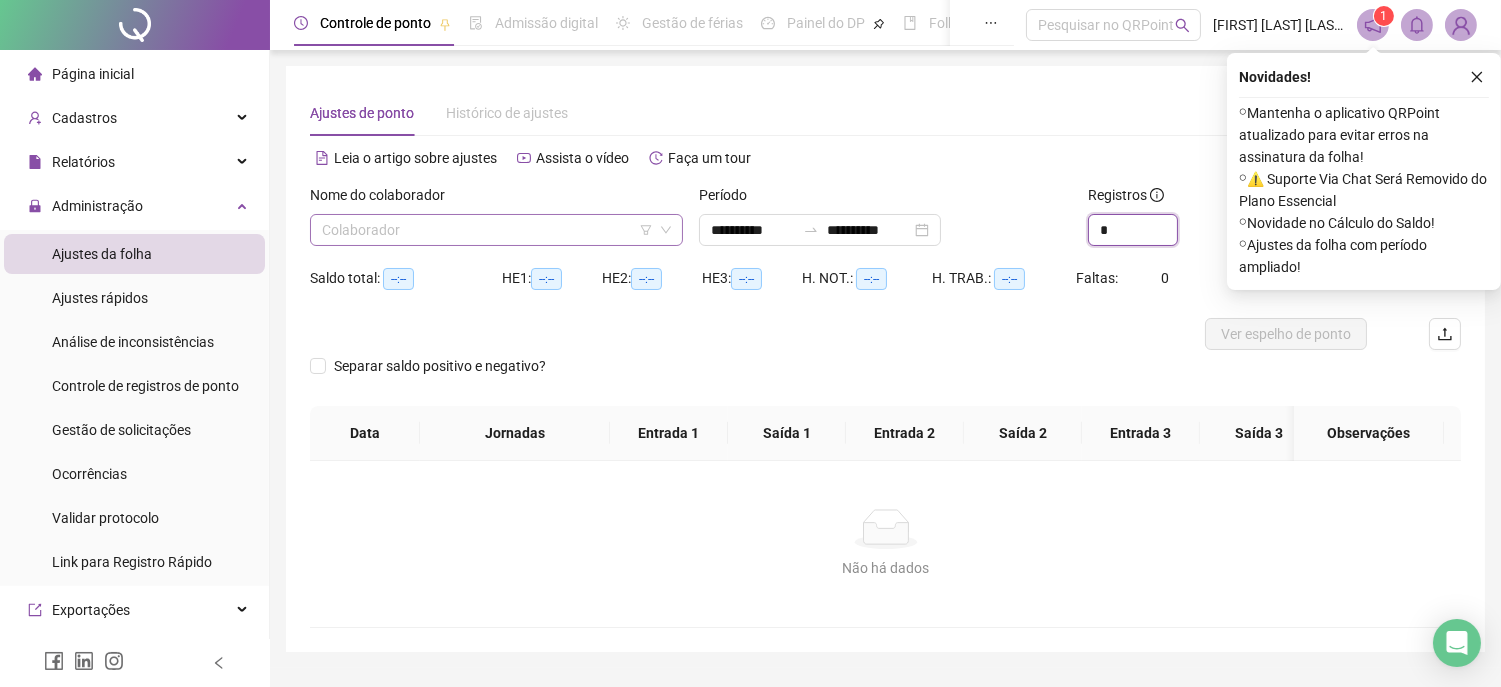 type on "*" 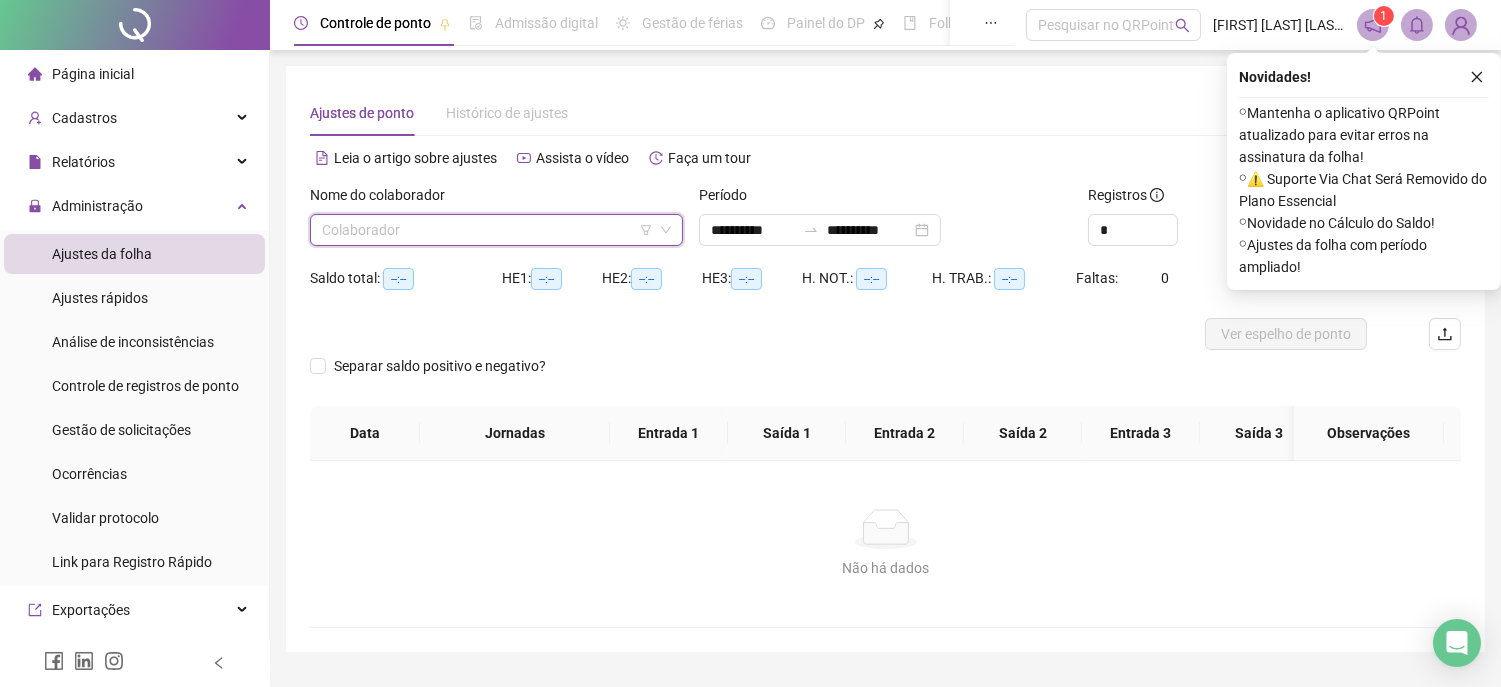 click at bounding box center [487, 230] 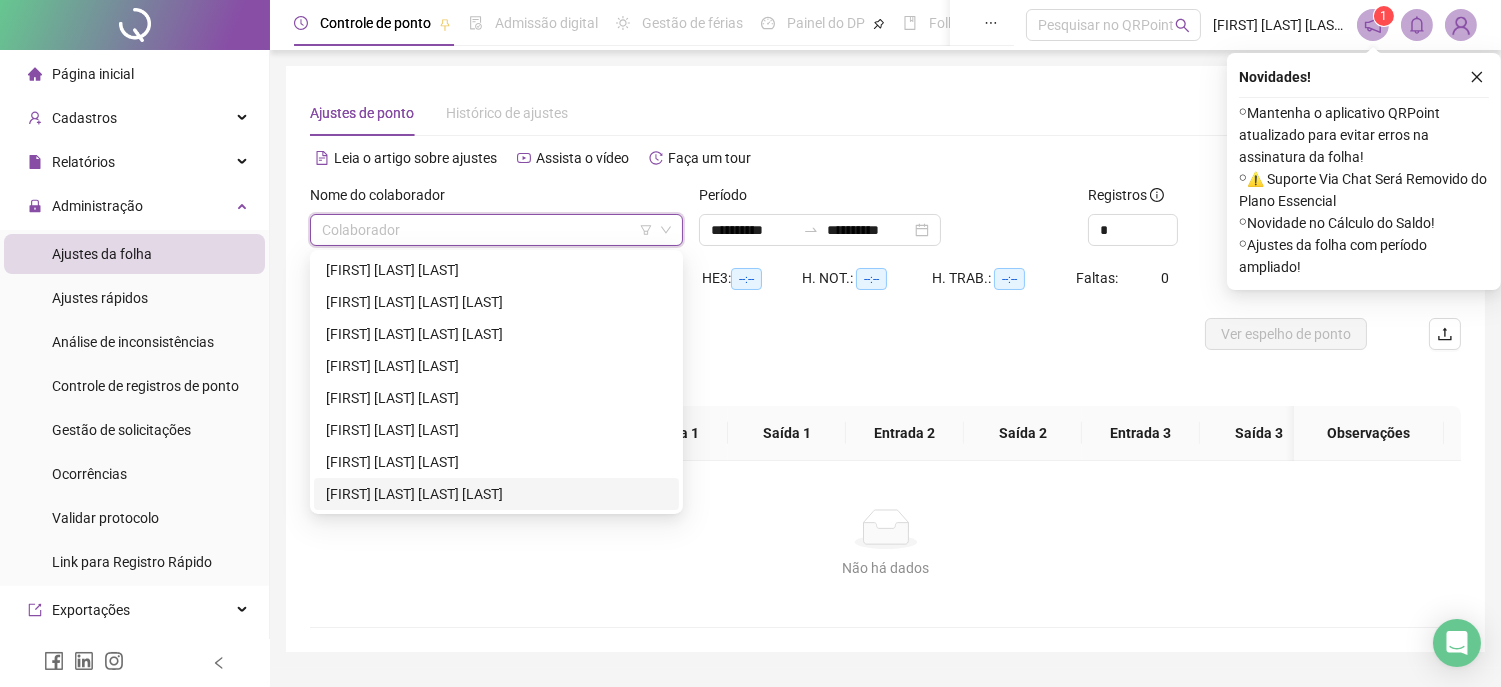 click on "[FIRST] [LAST]" at bounding box center (496, 494) 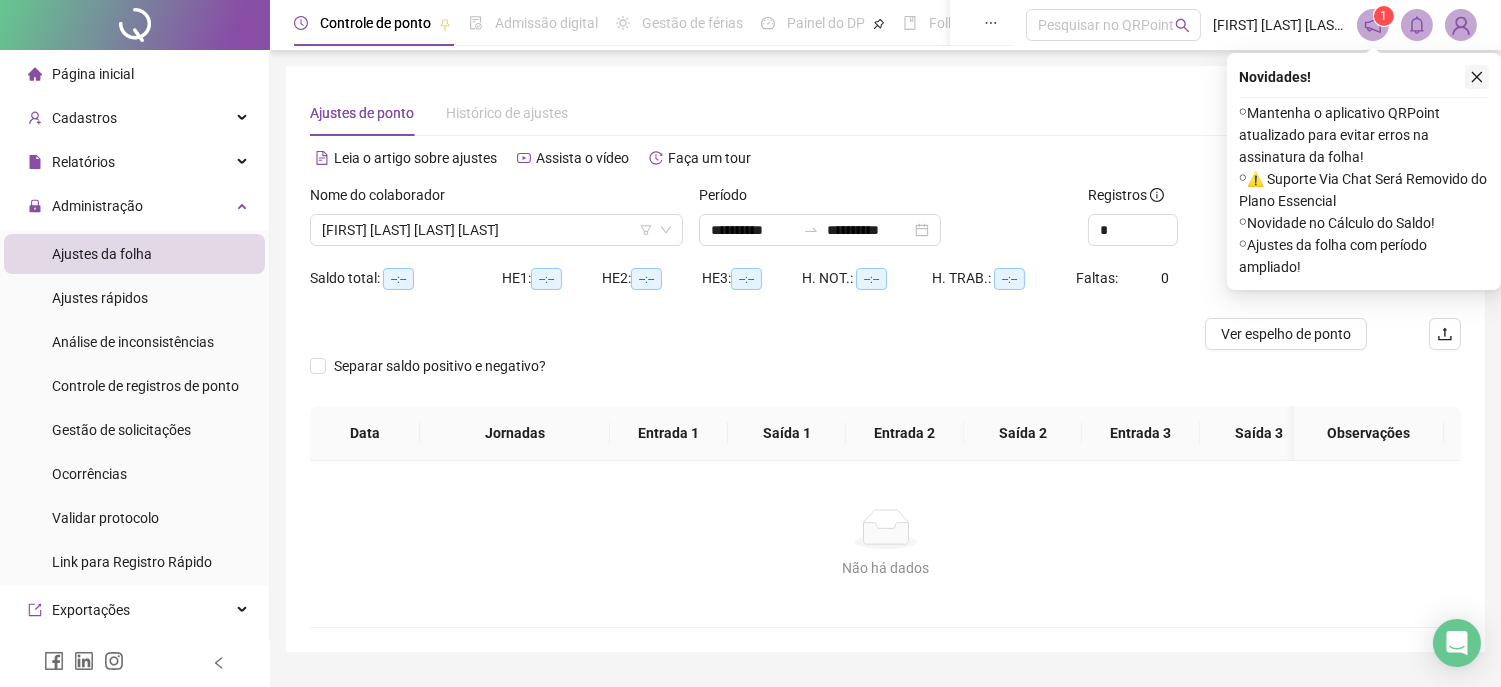 click at bounding box center [1477, 77] 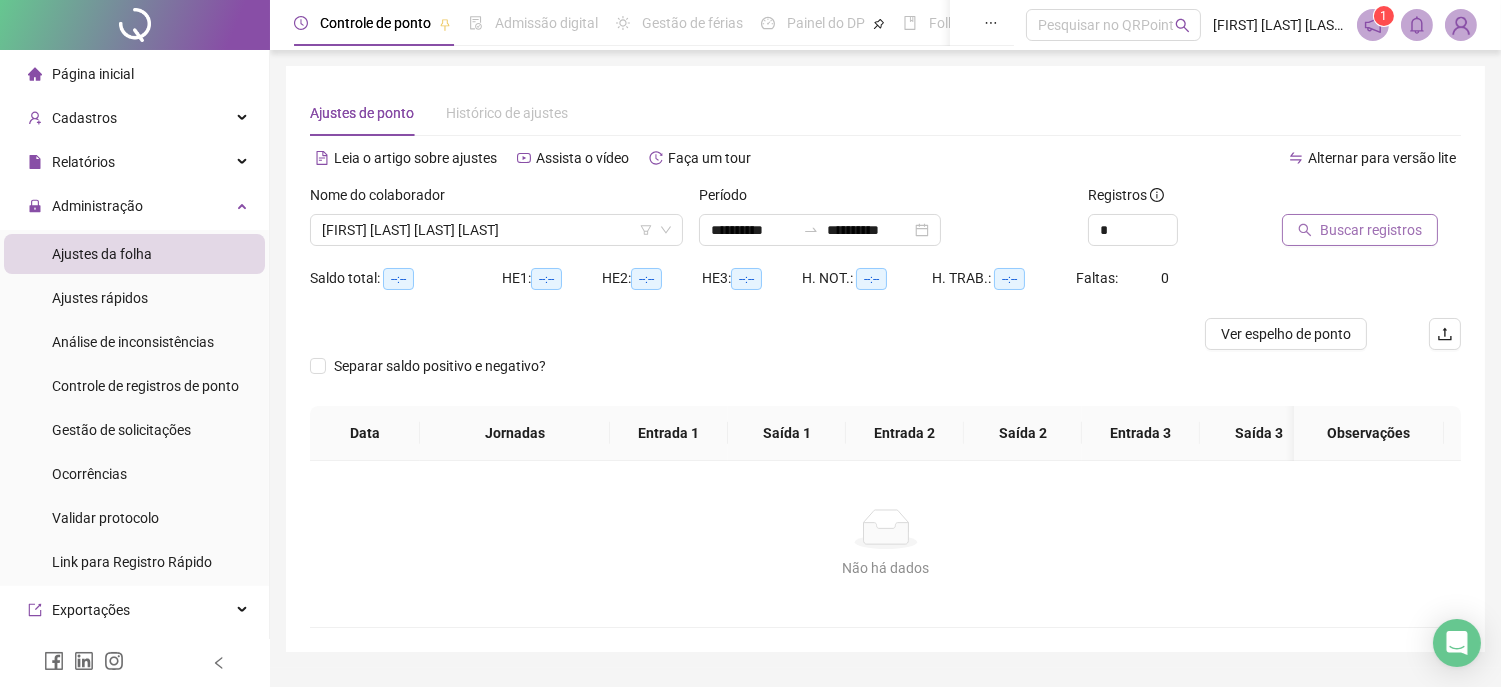 click on "Buscar registros" at bounding box center (1360, 230) 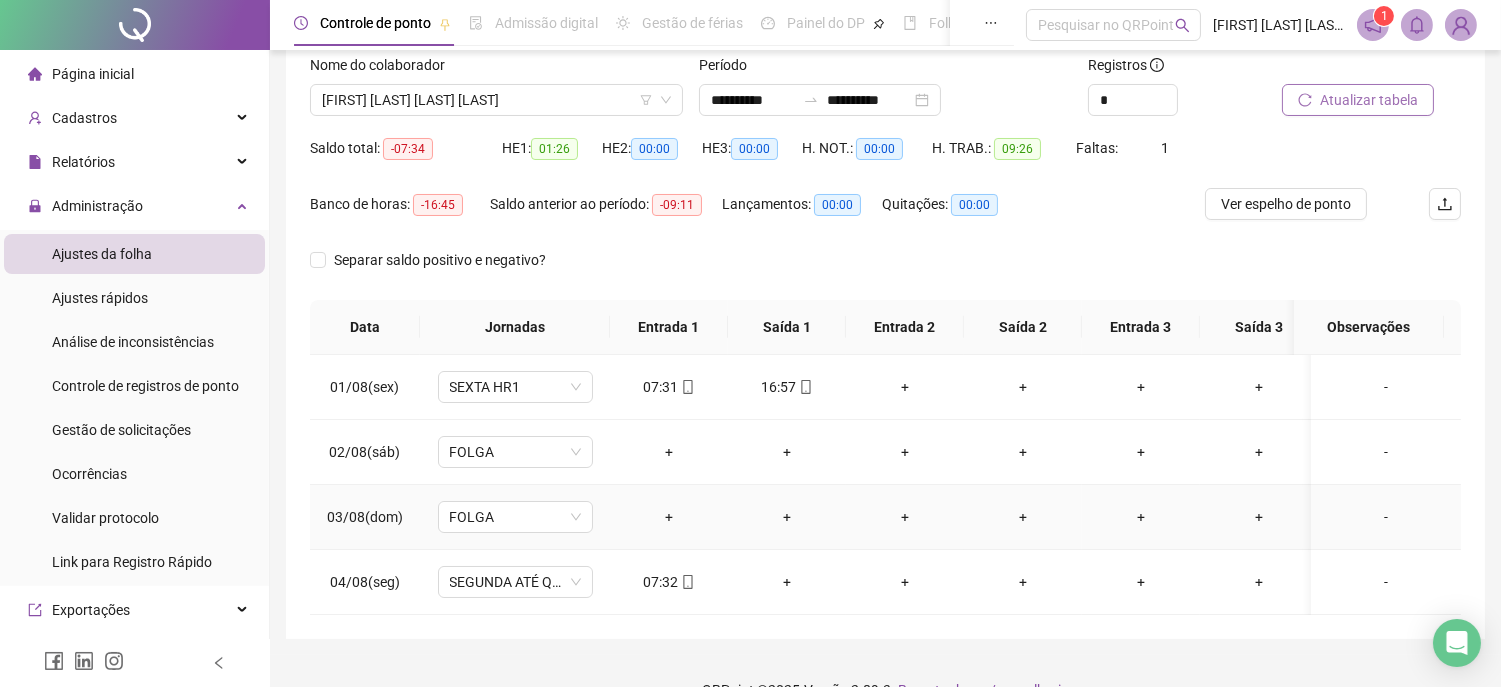 scroll, scrollTop: 184, scrollLeft: 0, axis: vertical 